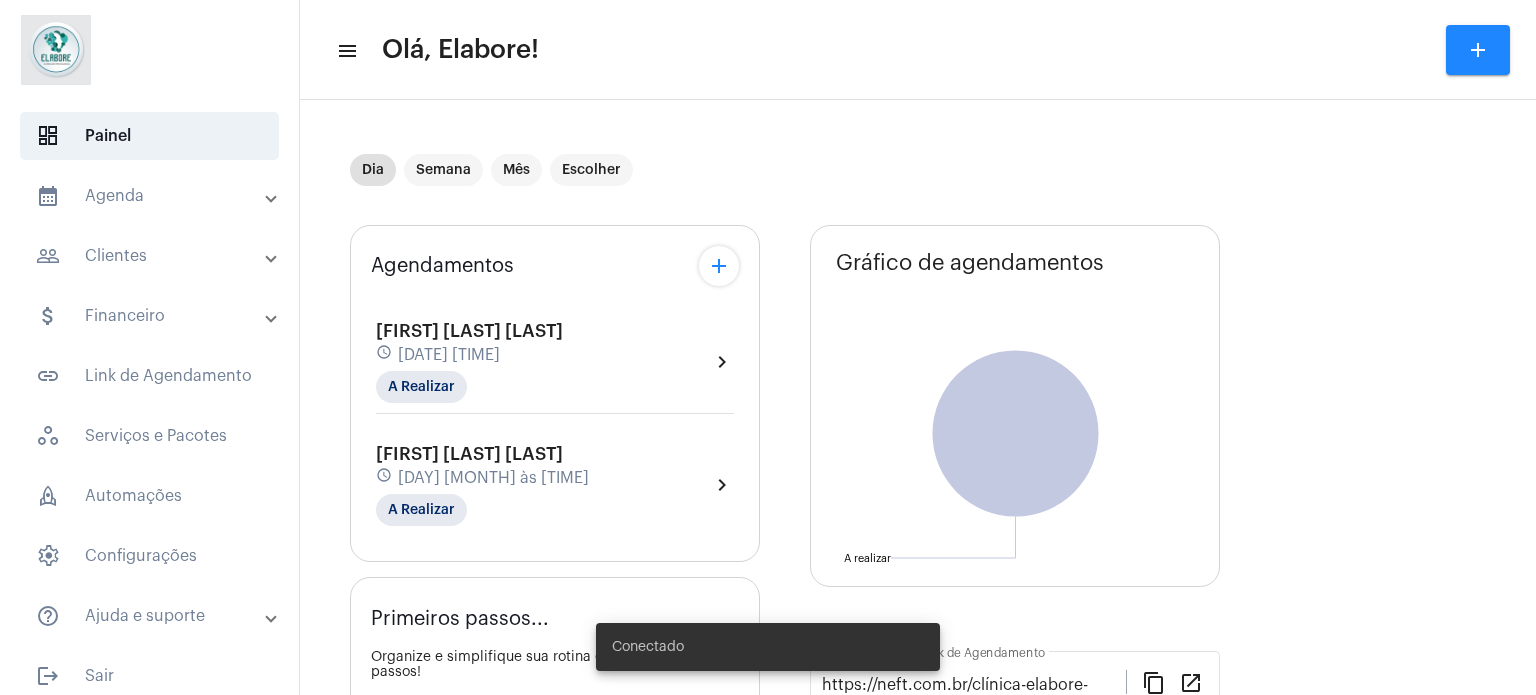 scroll, scrollTop: 0, scrollLeft: 0, axis: both 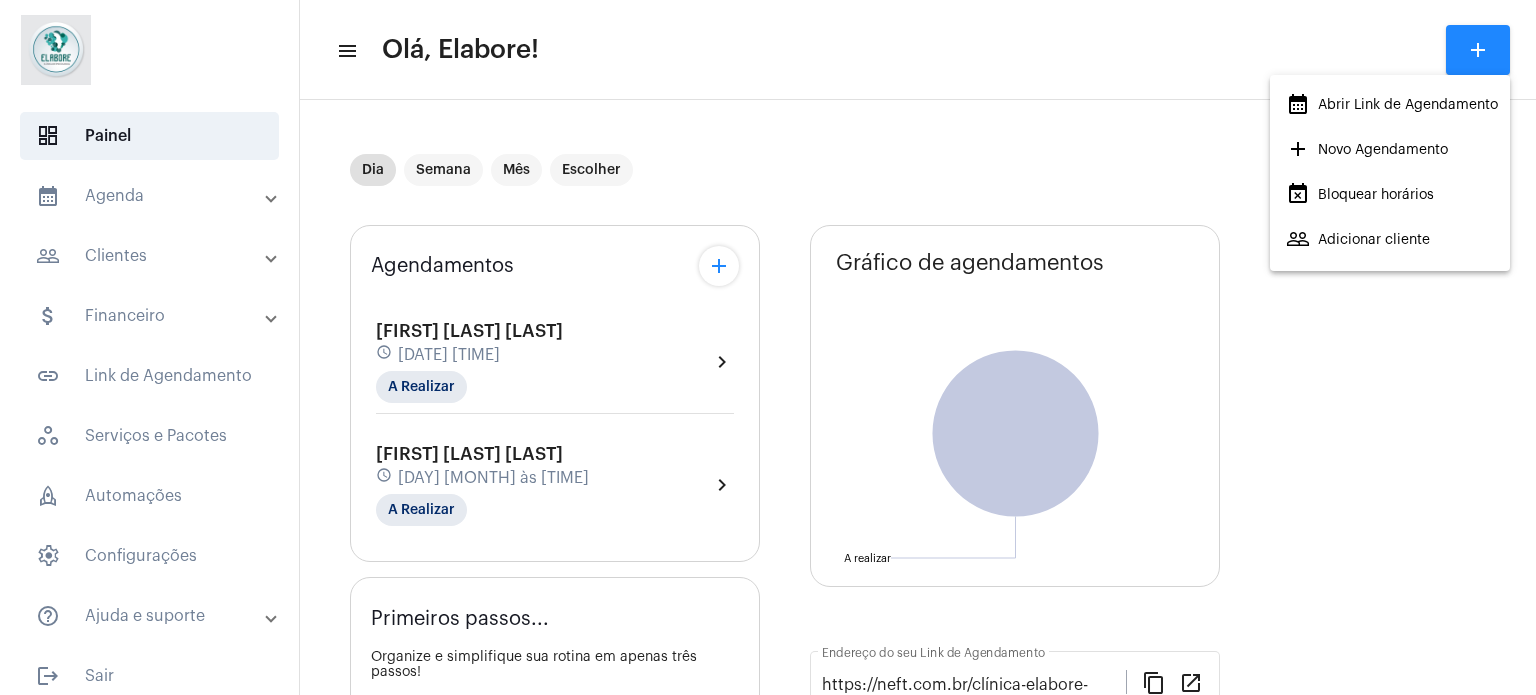 click at bounding box center [768, 347] 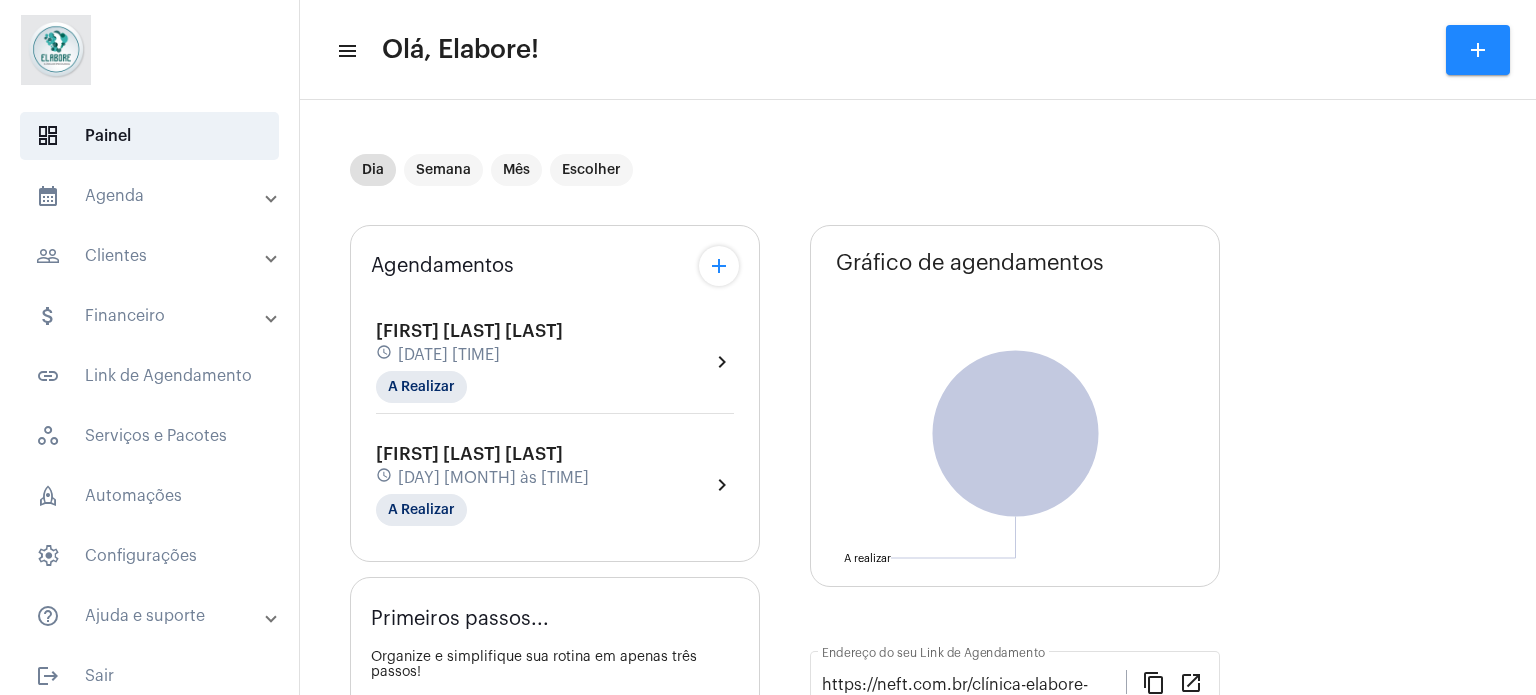 click on "calendar_month_outlined  Agenda" at bounding box center [151, 196] 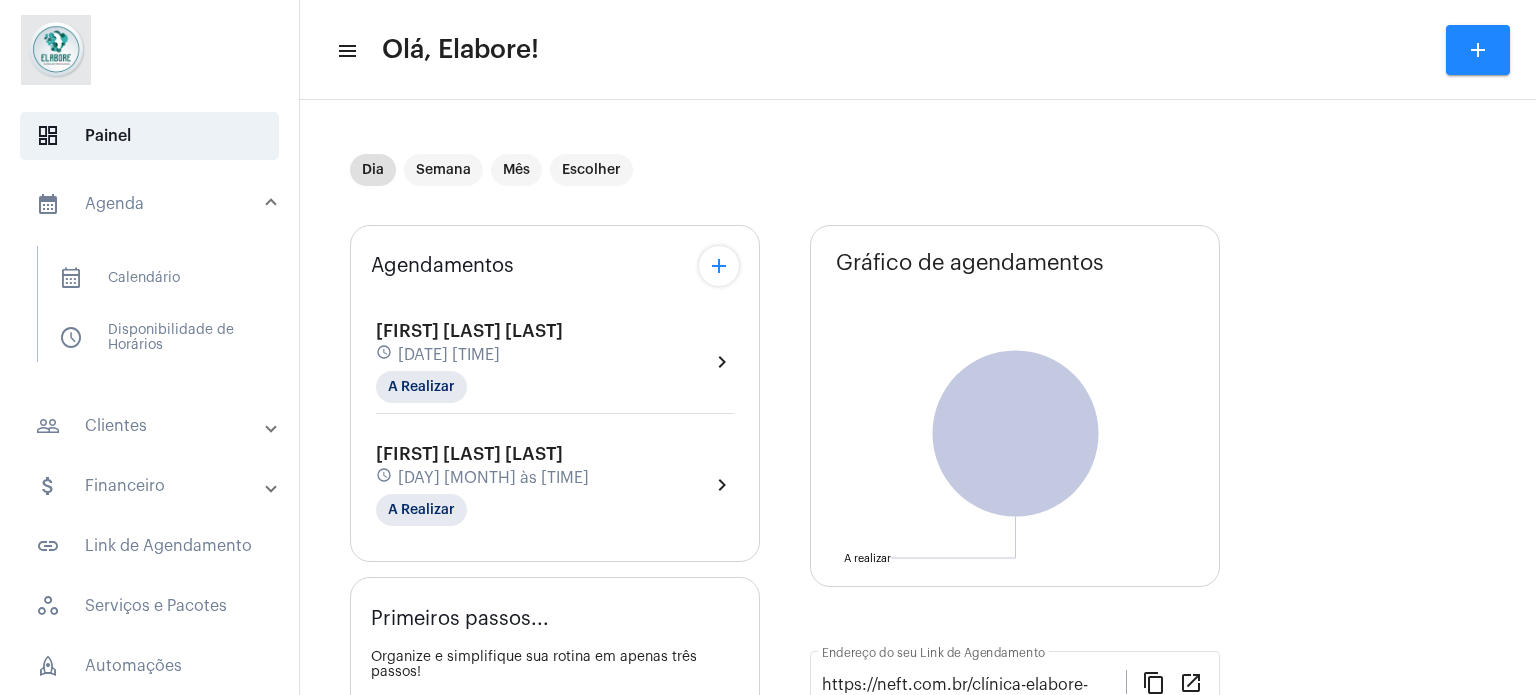 click on "people_outline  Clientes" at bounding box center (151, 426) 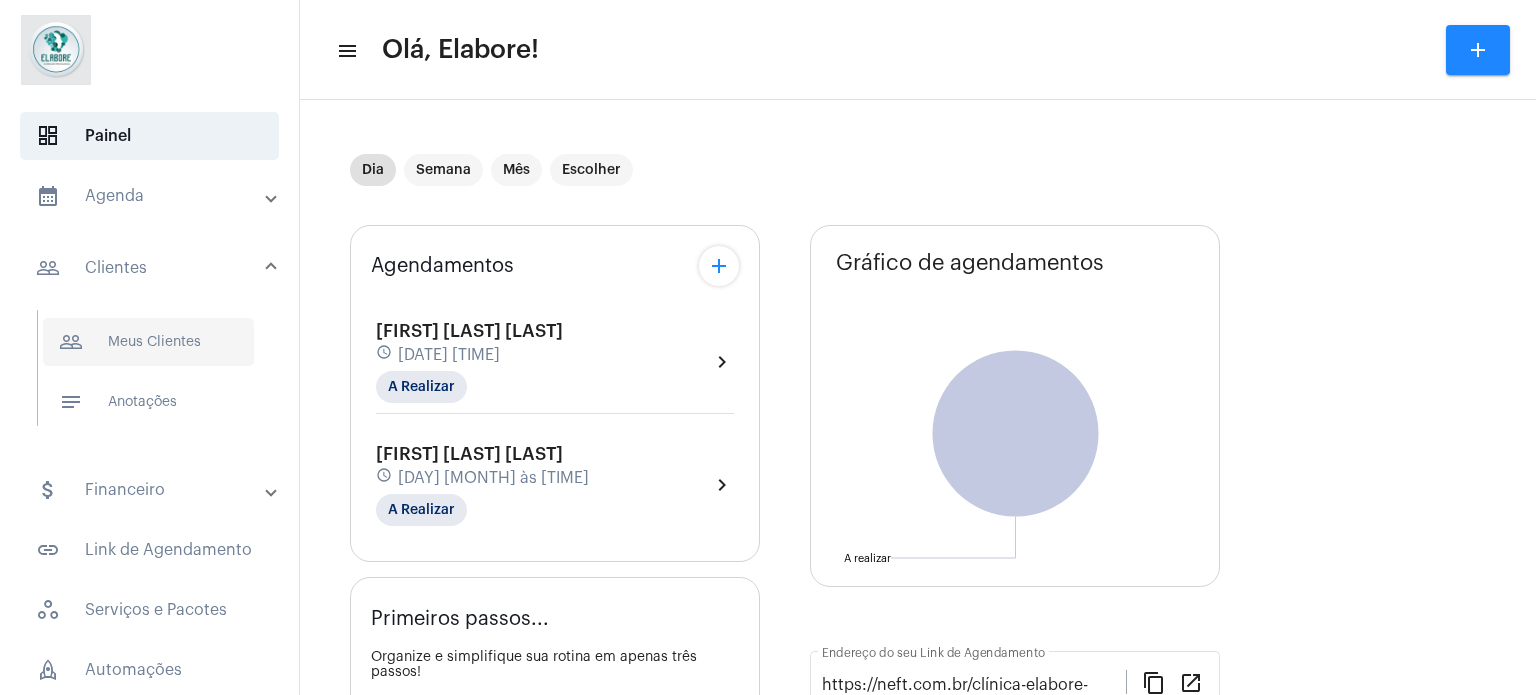 click on "people_outline  Meus Clientes" at bounding box center (148, 342) 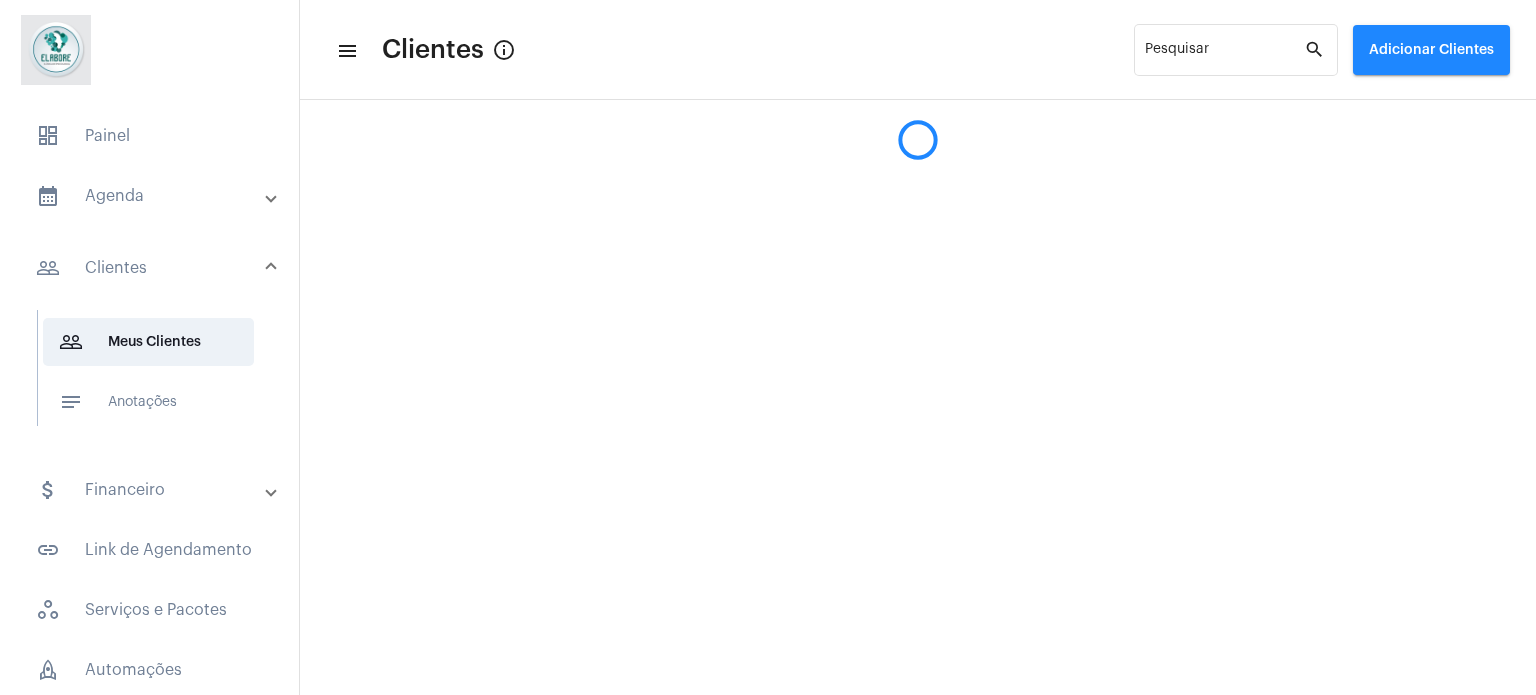 click on "Adicionar Clientes" 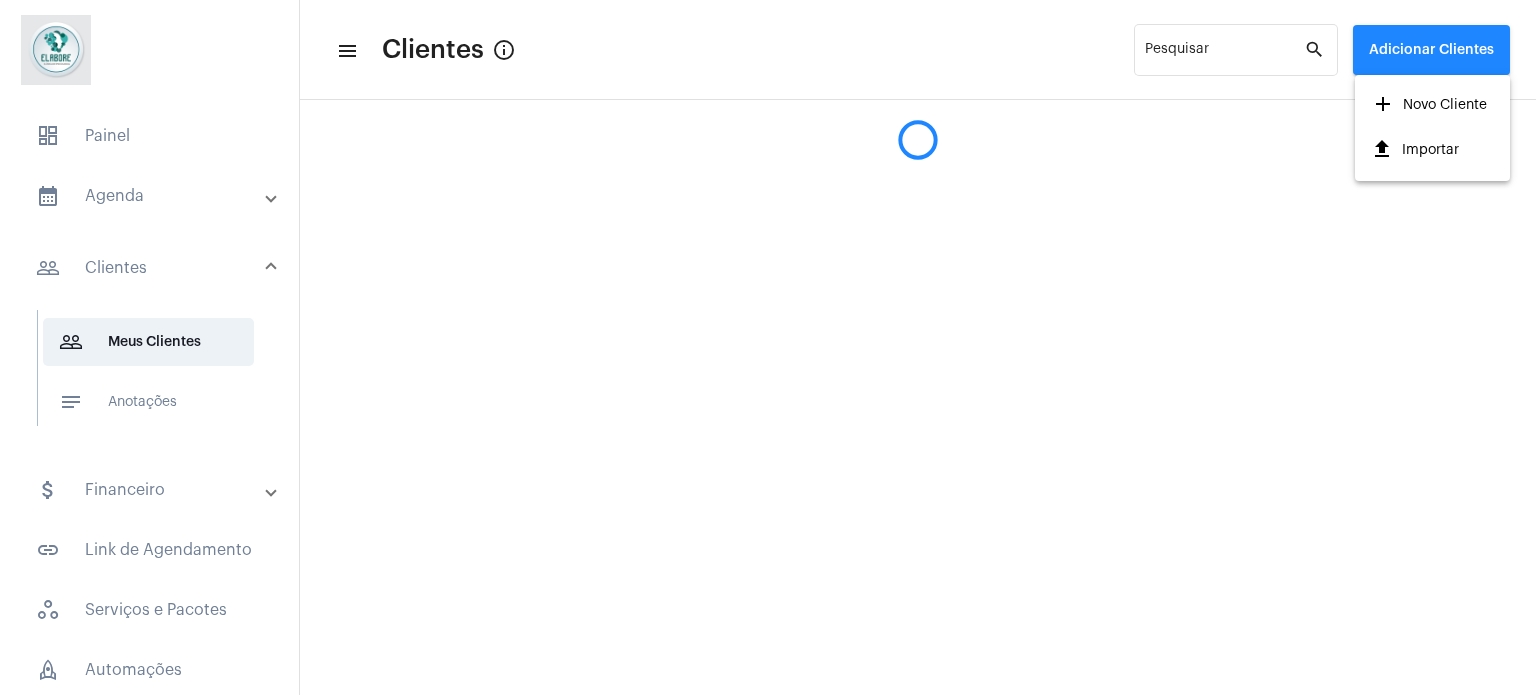 click on "add  Novo Cliente" at bounding box center [1429, 105] 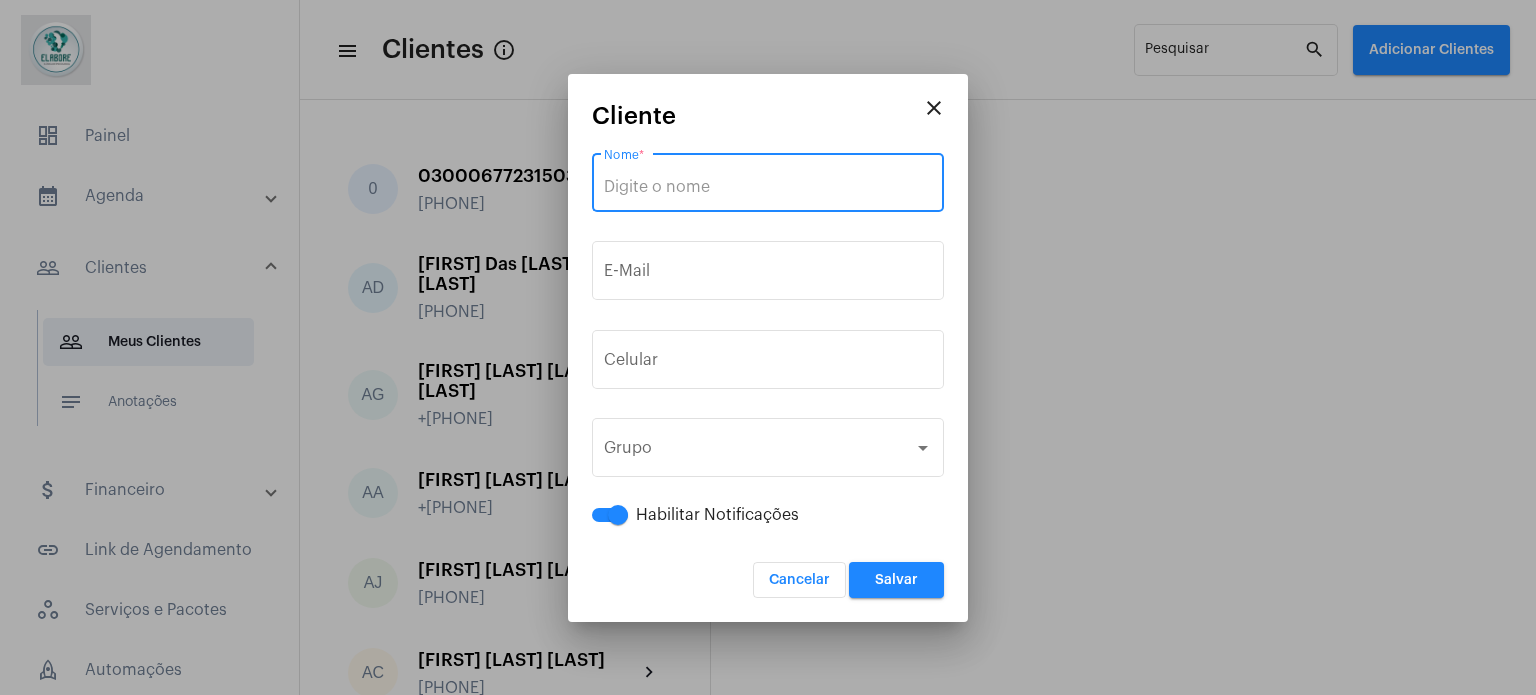click on "Nome  *" at bounding box center (768, 187) 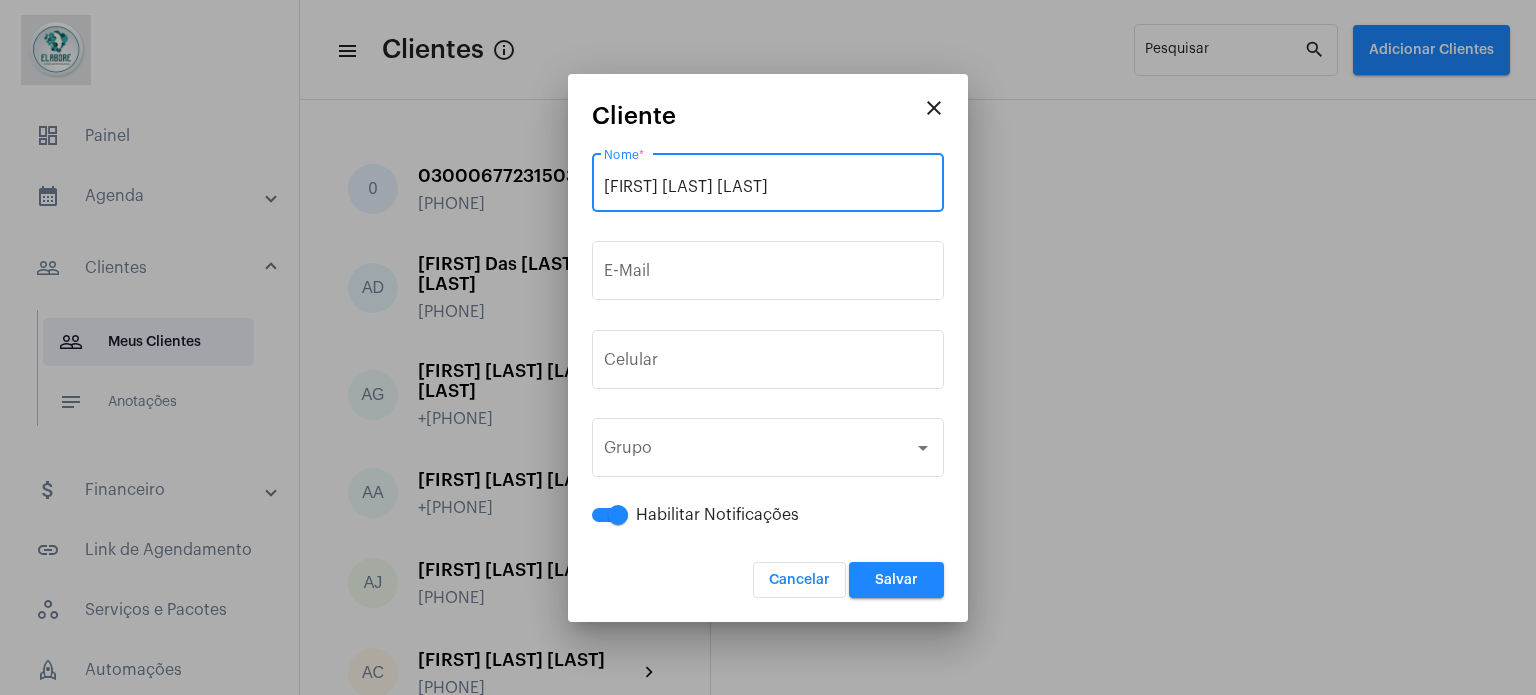 type on "[FIRST] [LAST] [LAST]" 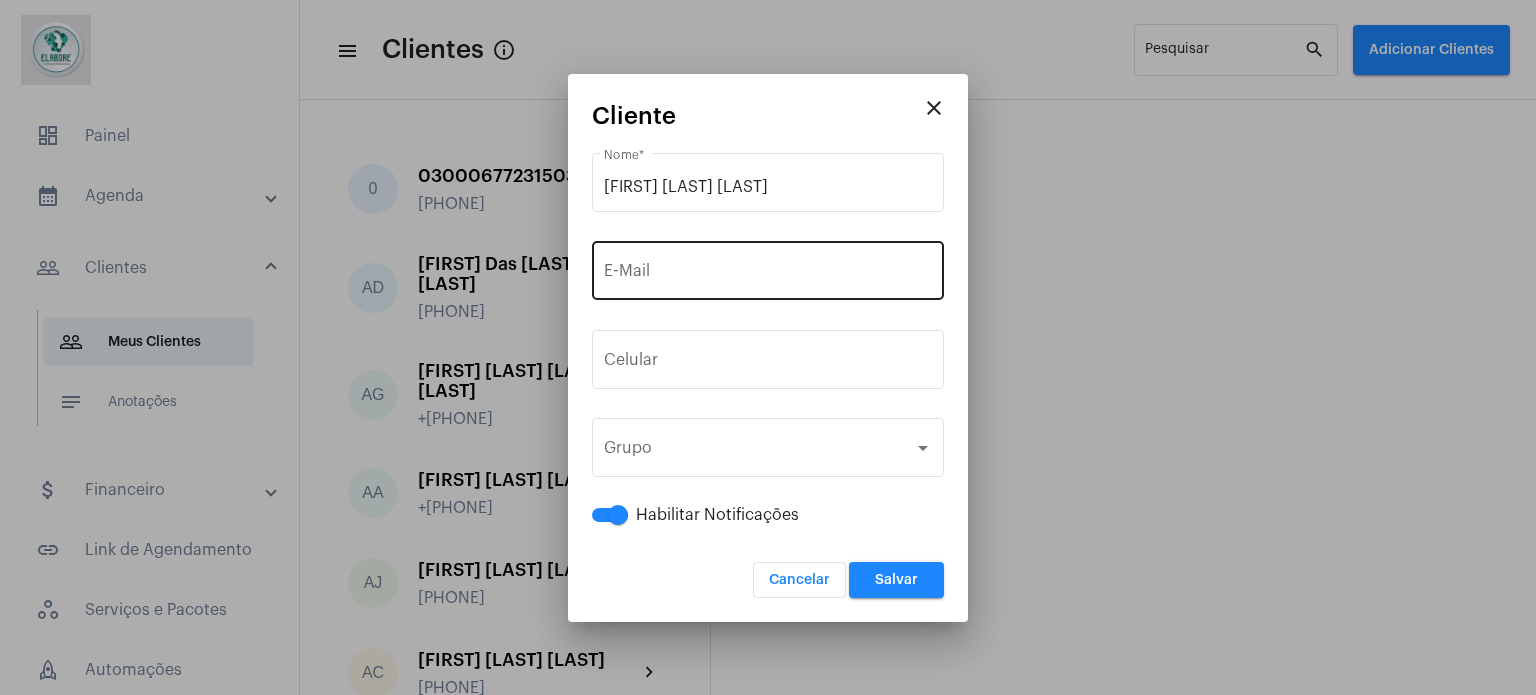 click on "E-Mail" at bounding box center (768, 268) 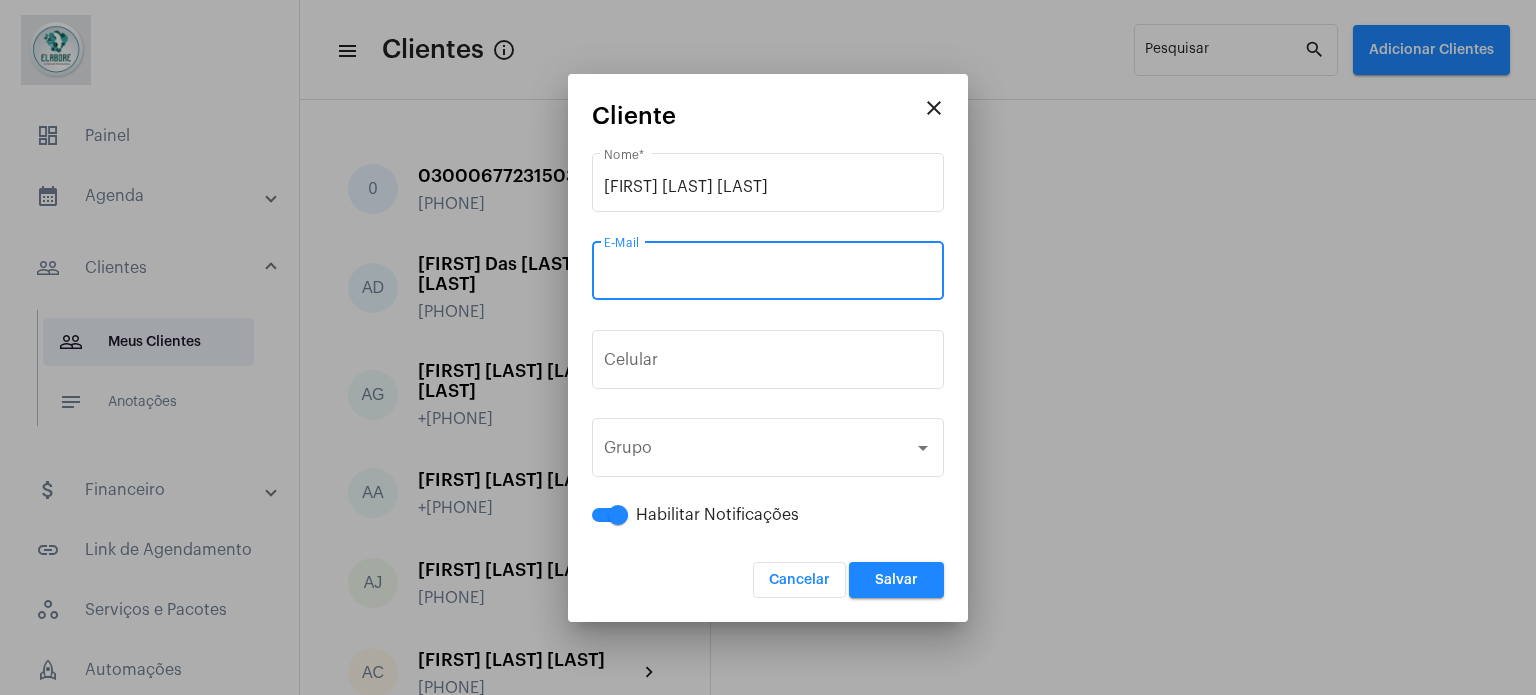 paste on "[EMAIL]" 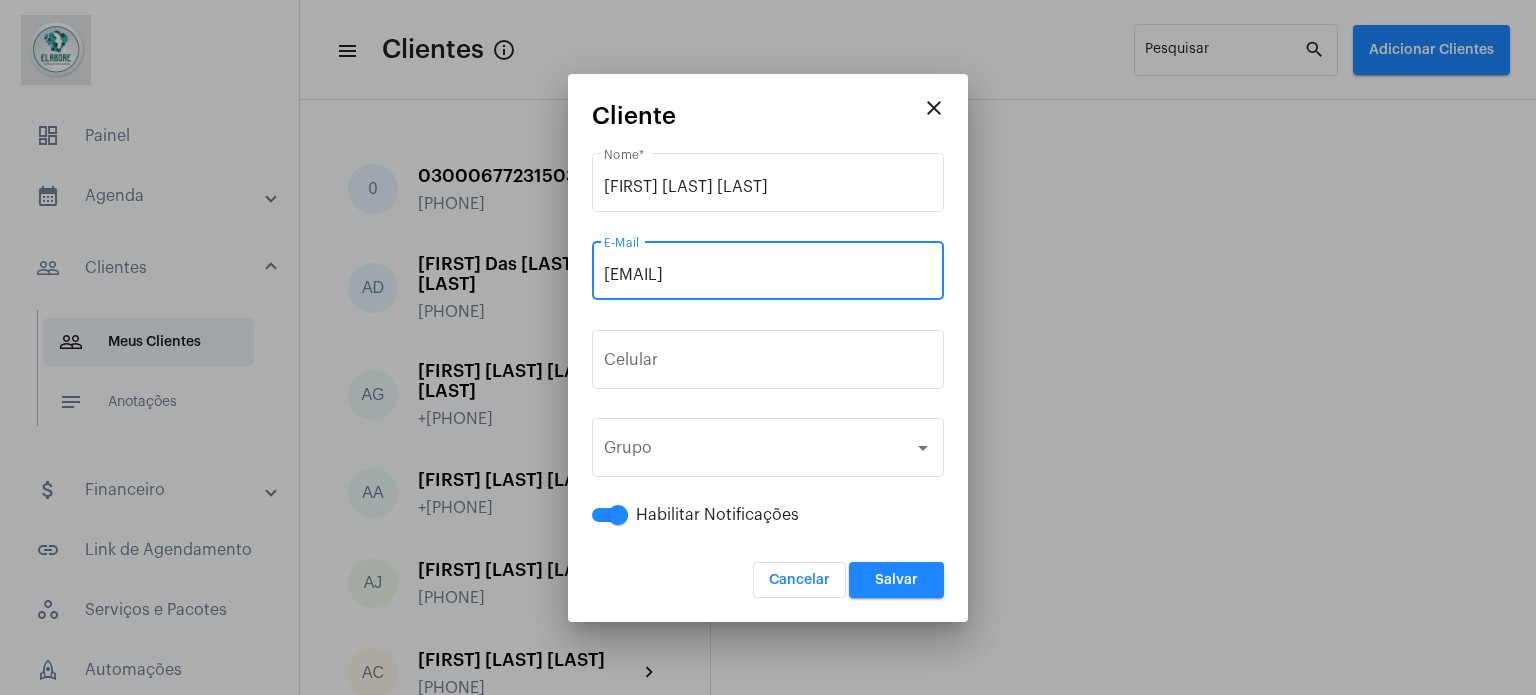 type on "[EMAIL]" 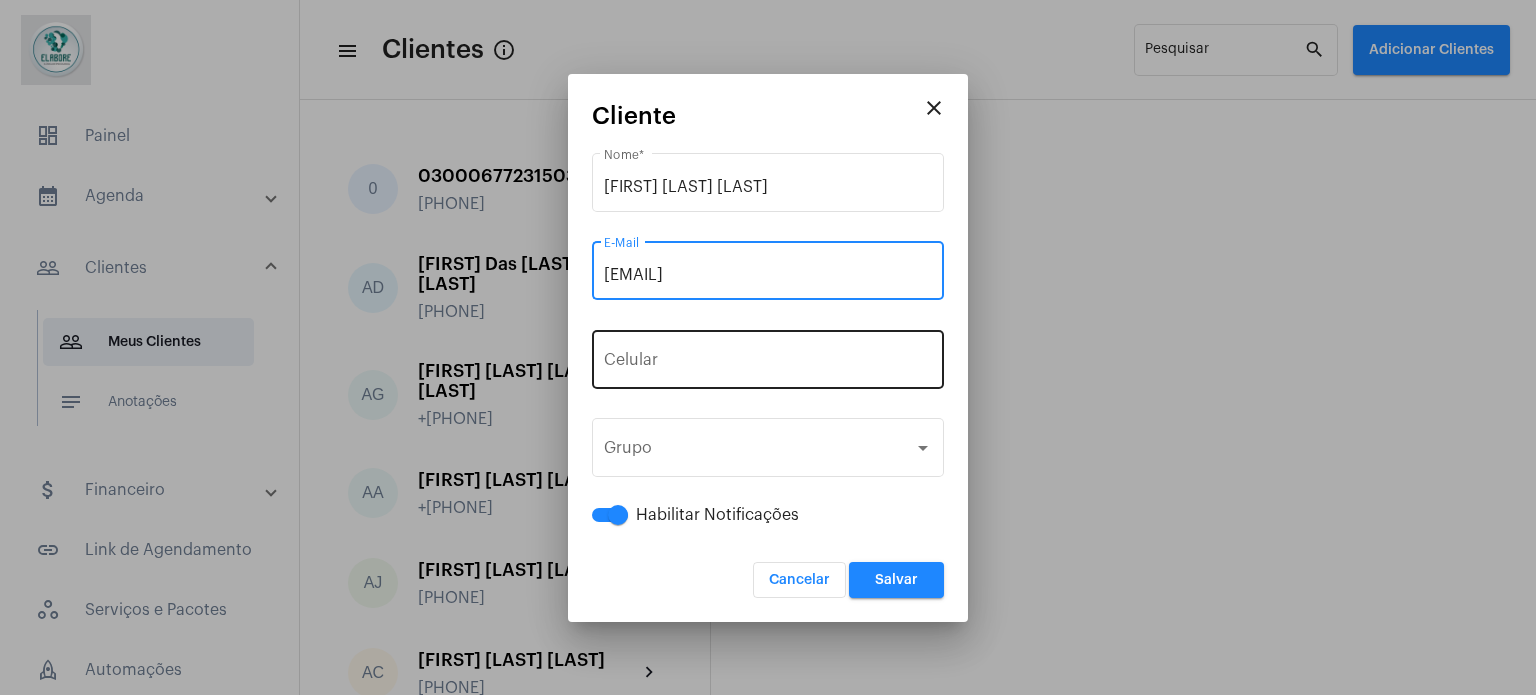 click on "+55" at bounding box center (649, 364) 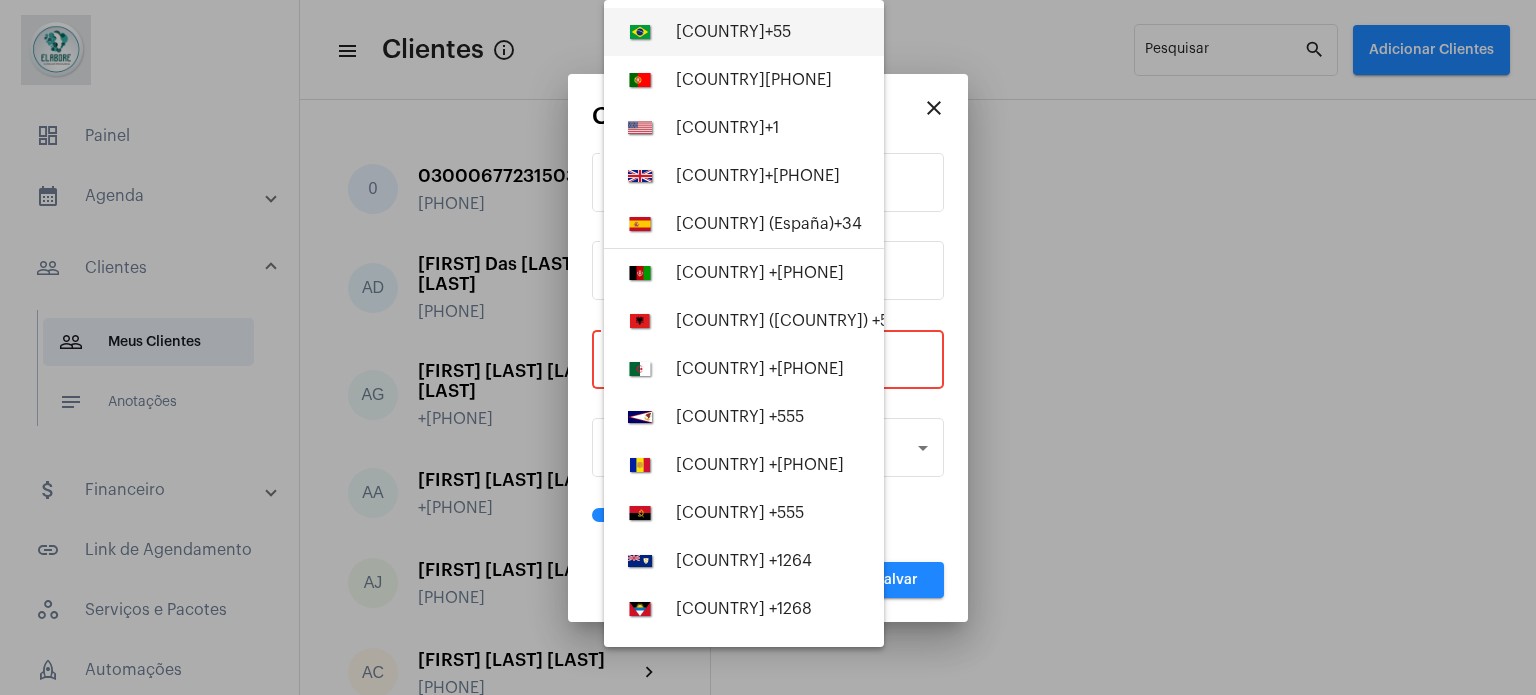 click on "[COUNTRY] ([COUNTRY]) +555" at bounding box center [744, 32] 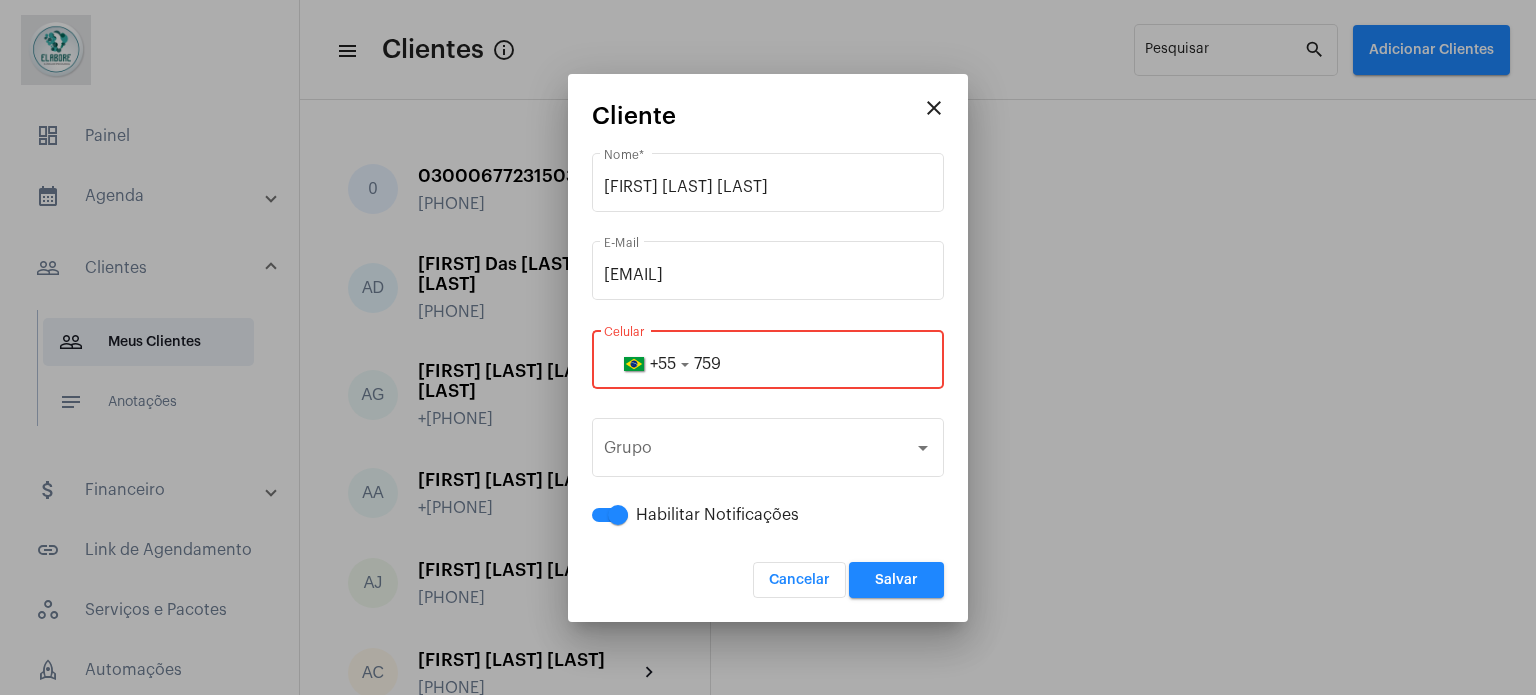 click on "759" at bounding box center (768, 364) 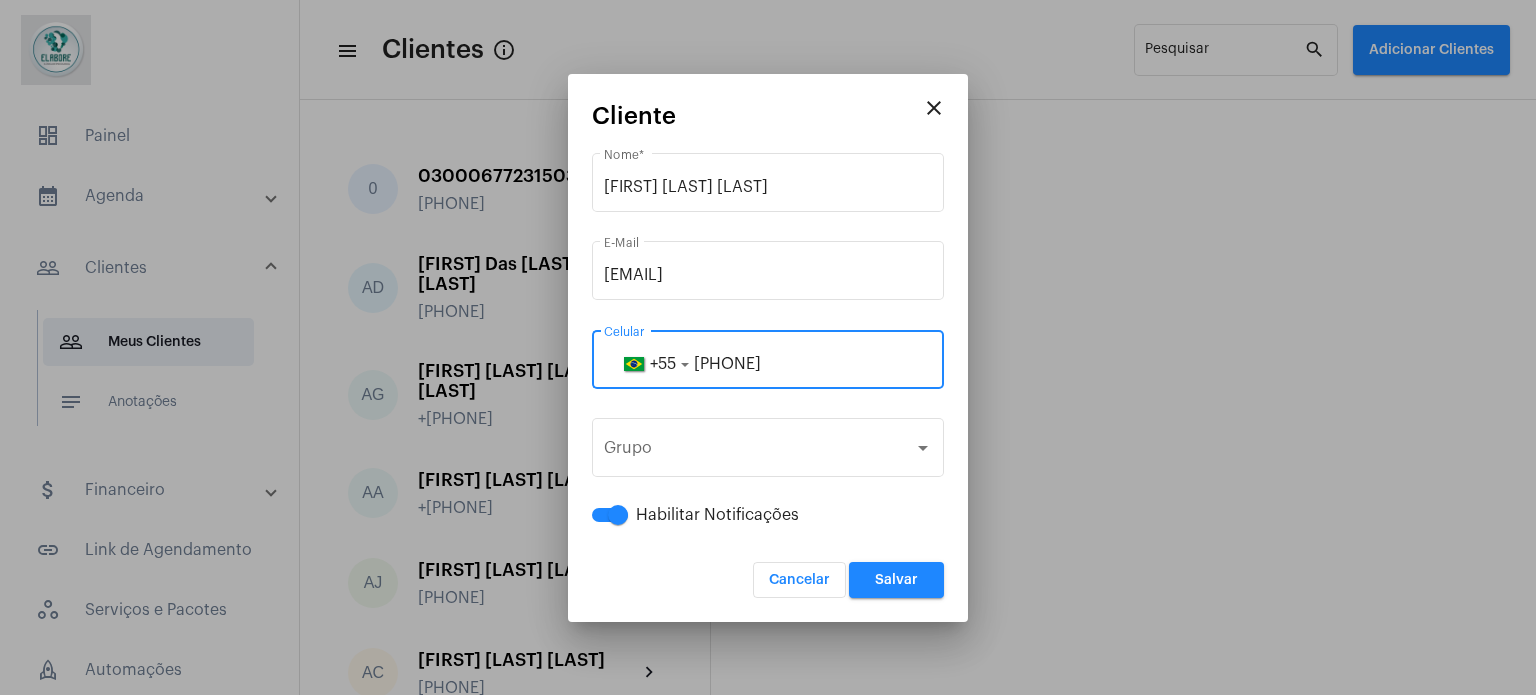 type on "[PHONE]" 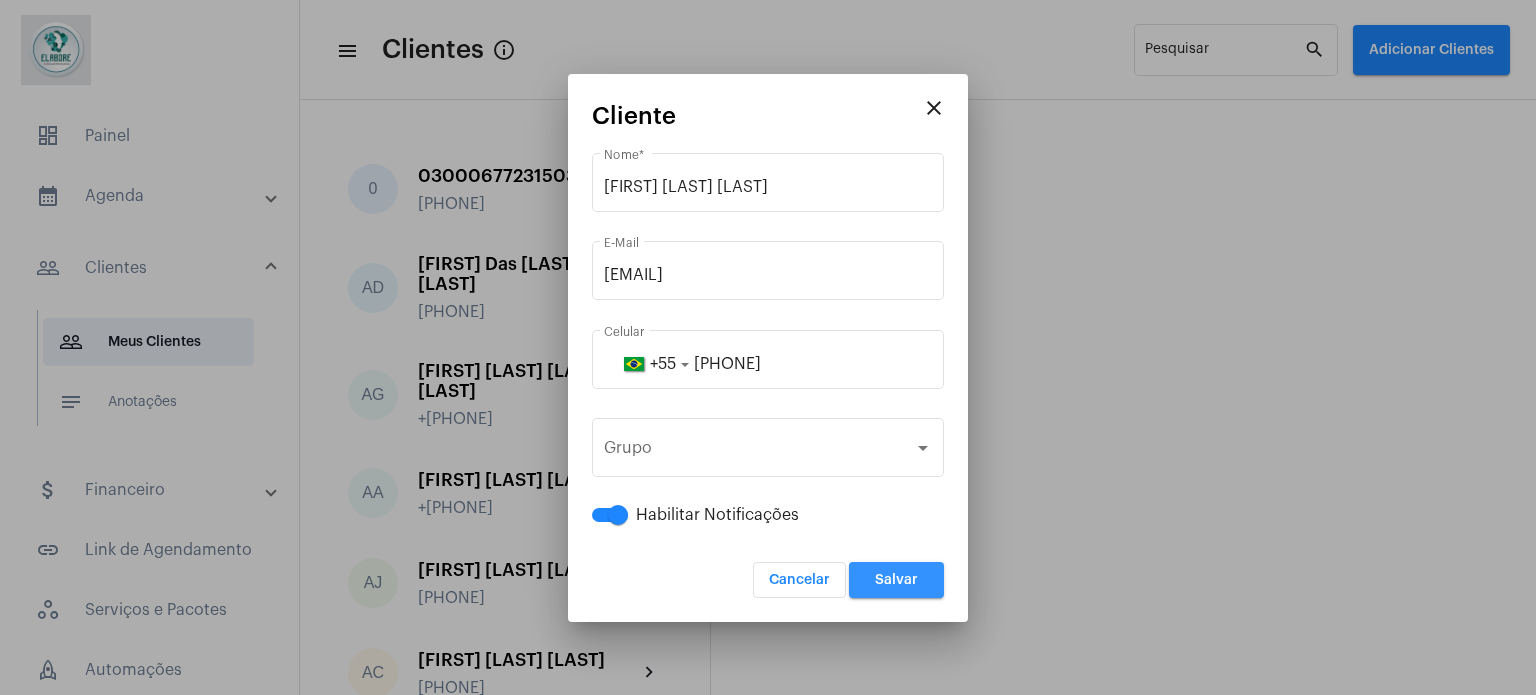 click on "Salvar" at bounding box center [896, 580] 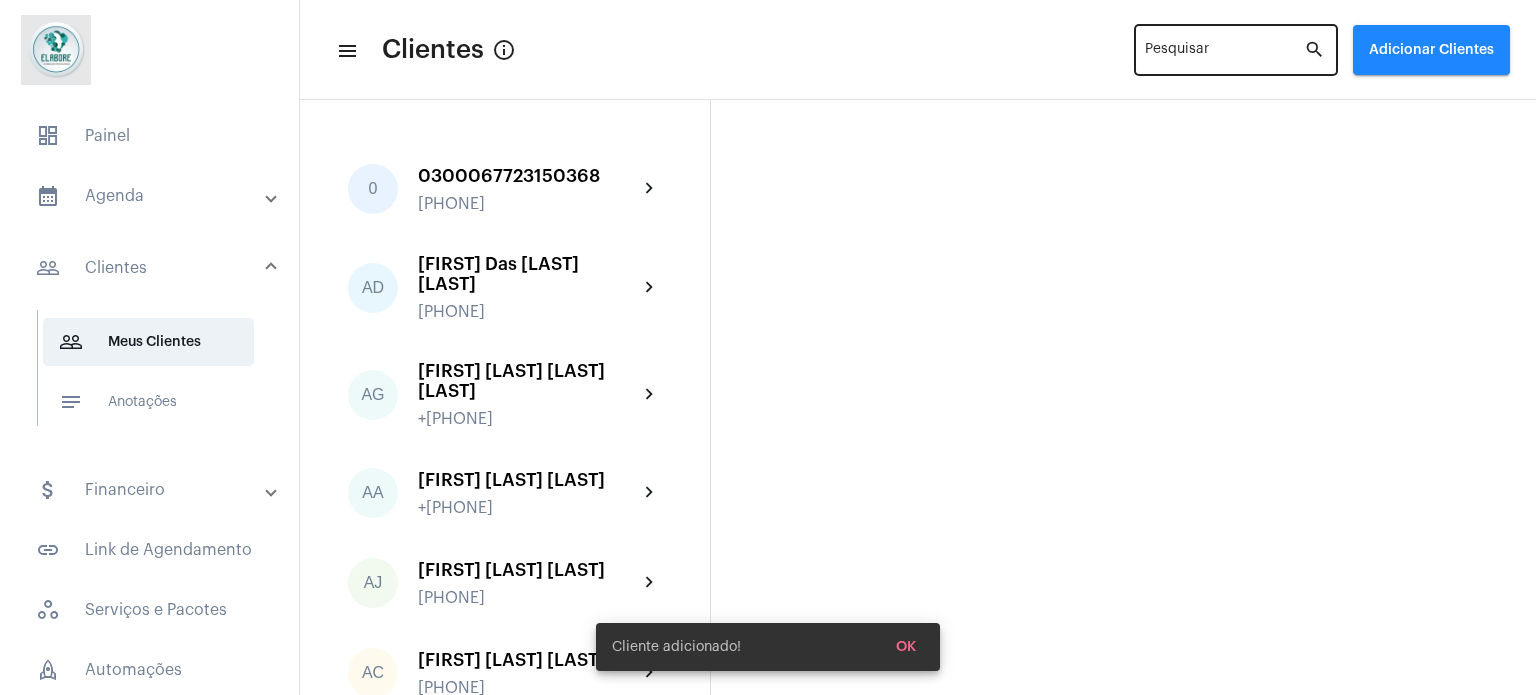 click on "Pesquisar" at bounding box center (1224, 54) 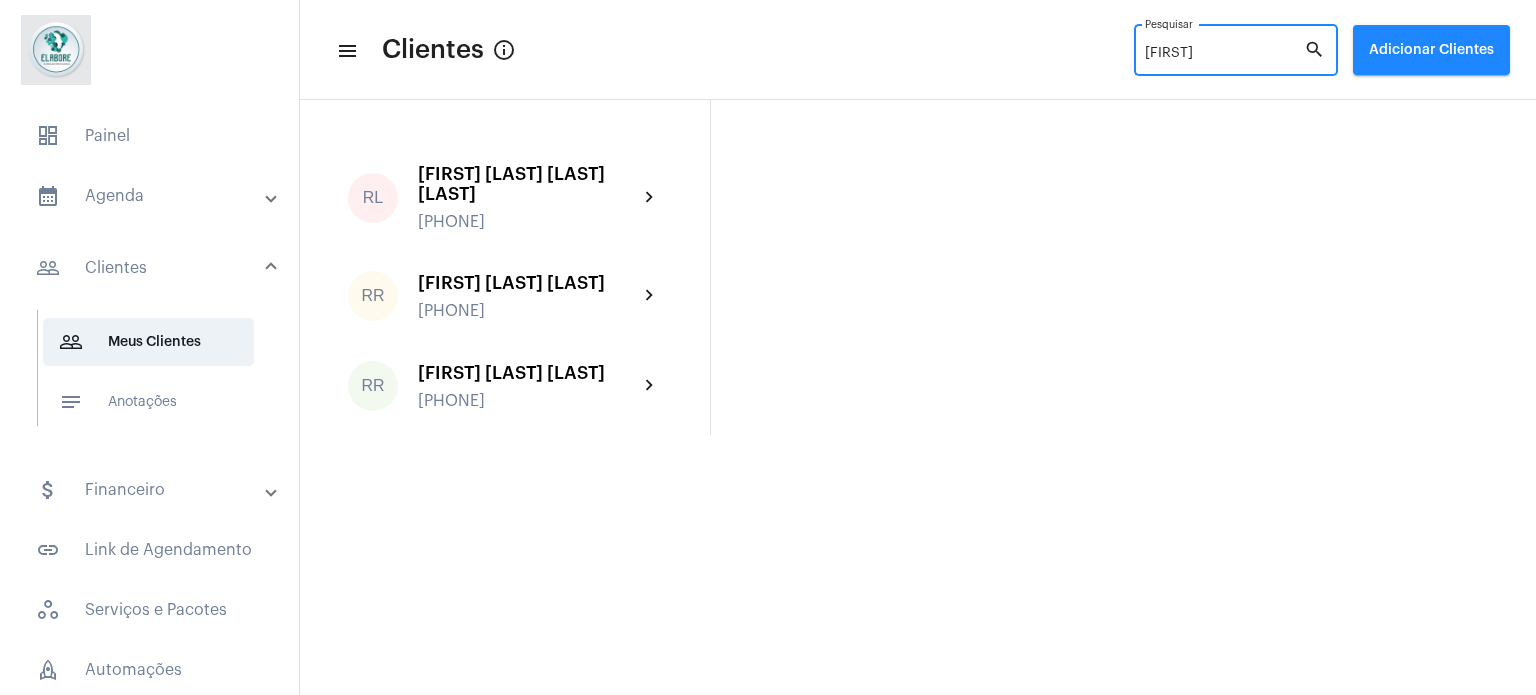 type on "[FIRST]" 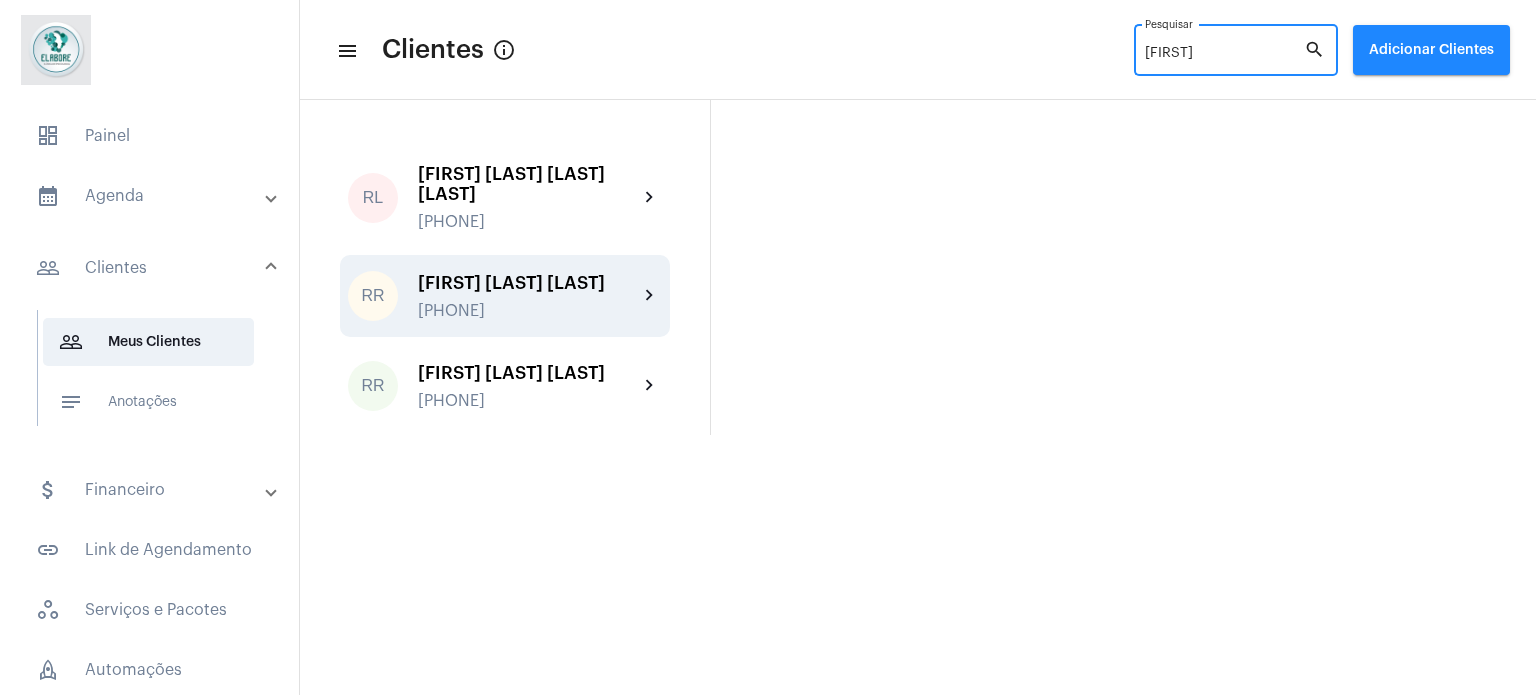 click on "[FIRST] [LAST] [LAST]" 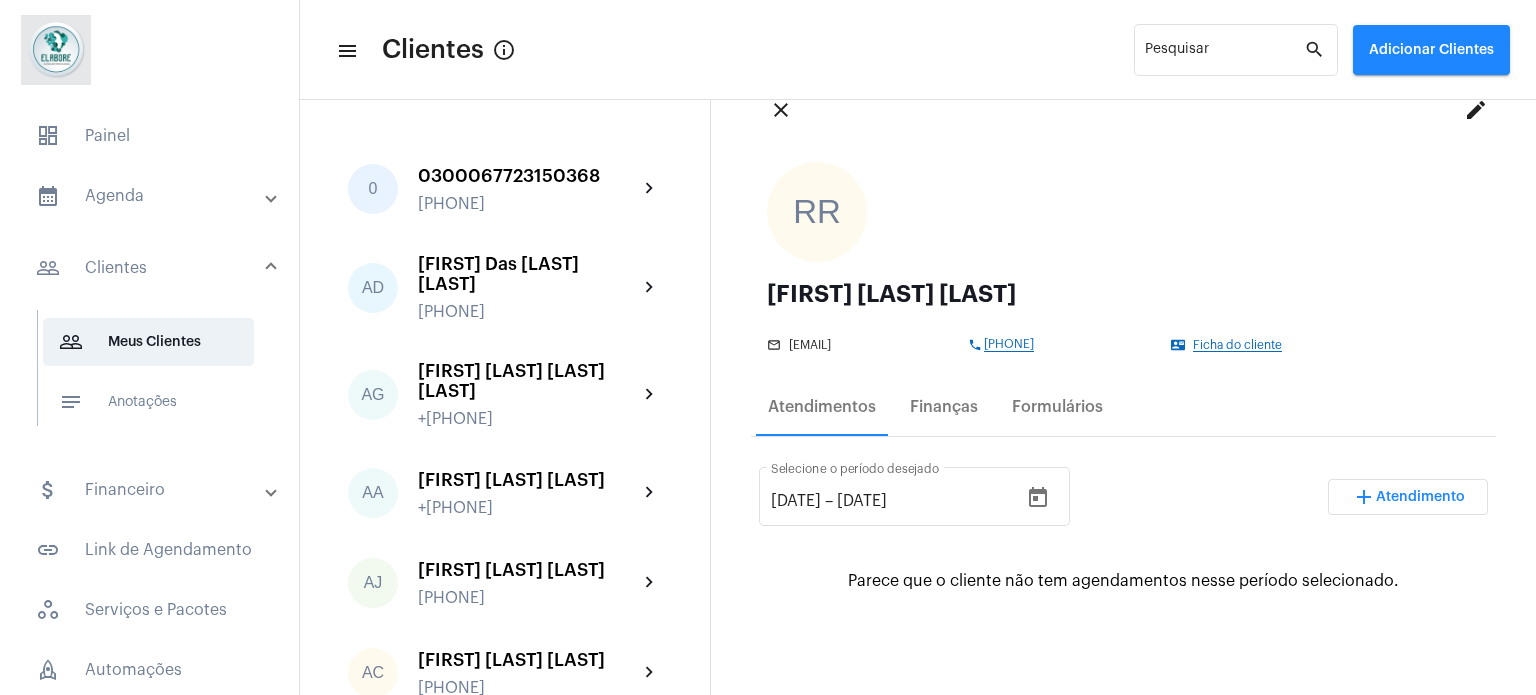 scroll, scrollTop: 200, scrollLeft: 0, axis: vertical 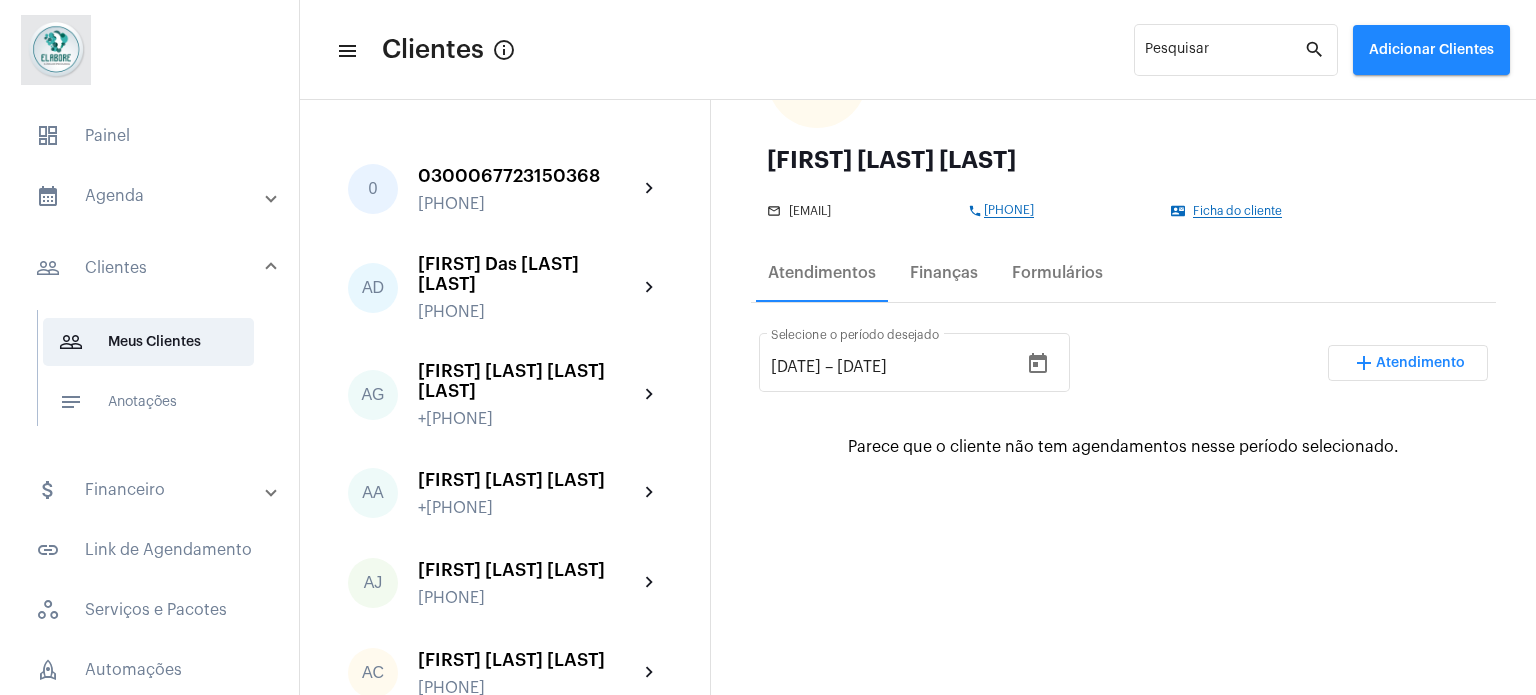 click on "Atendimento" at bounding box center [1420, 363] 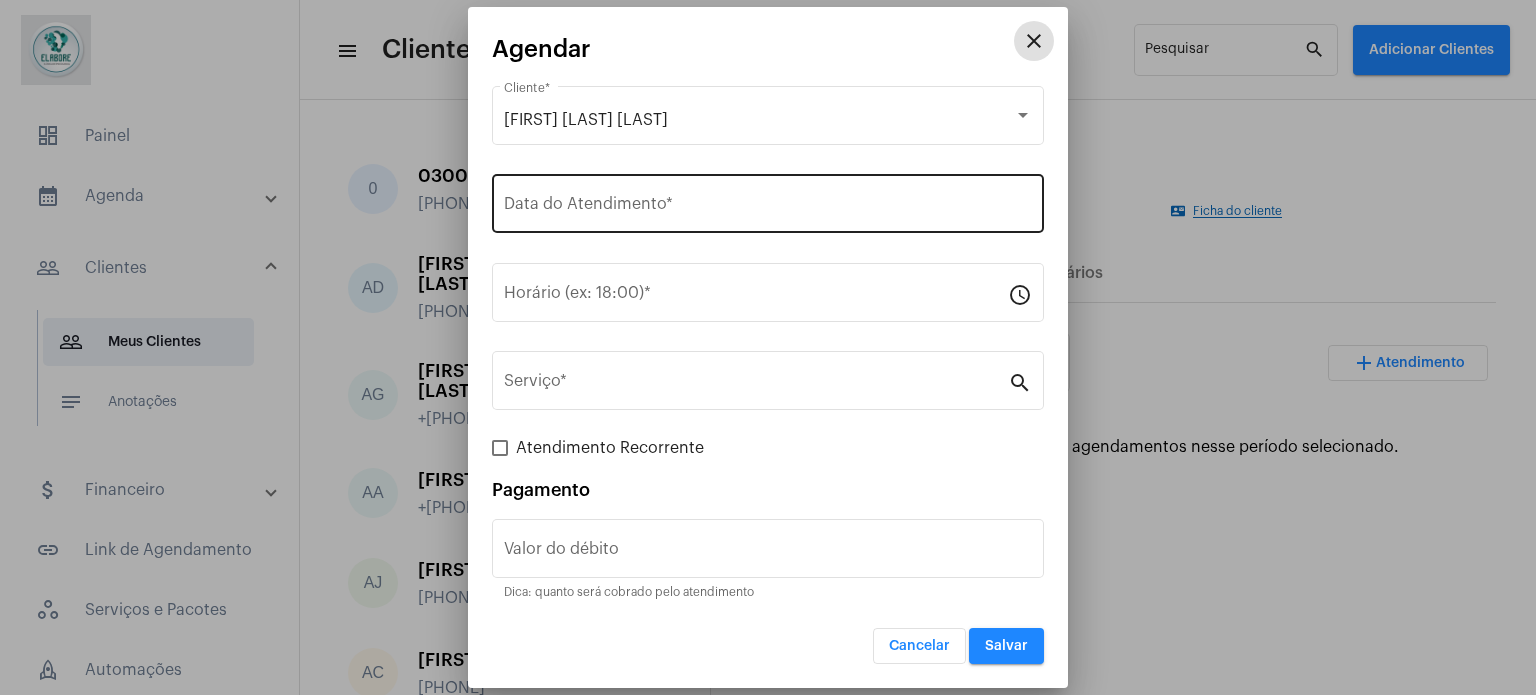 click on "Data do Atendimento  *" at bounding box center [768, 208] 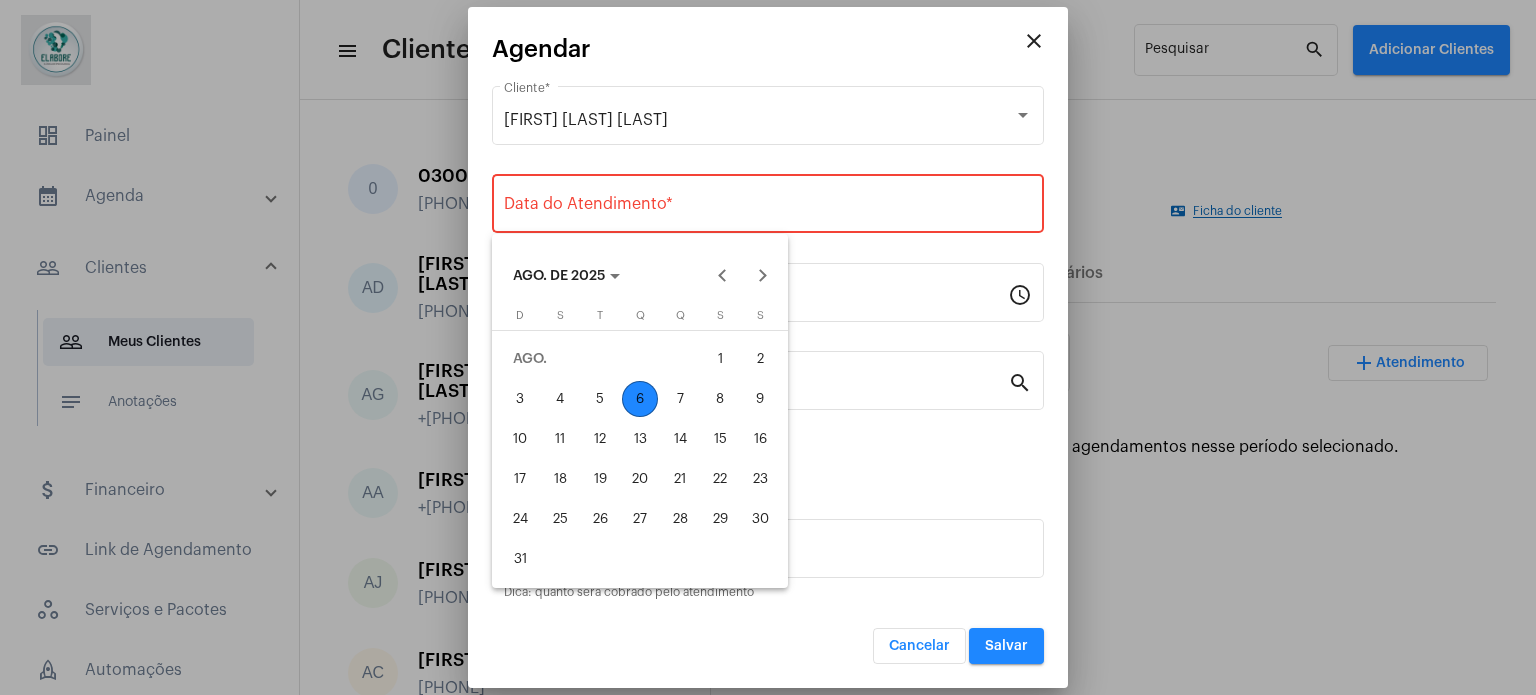 click on "6" at bounding box center [640, 399] 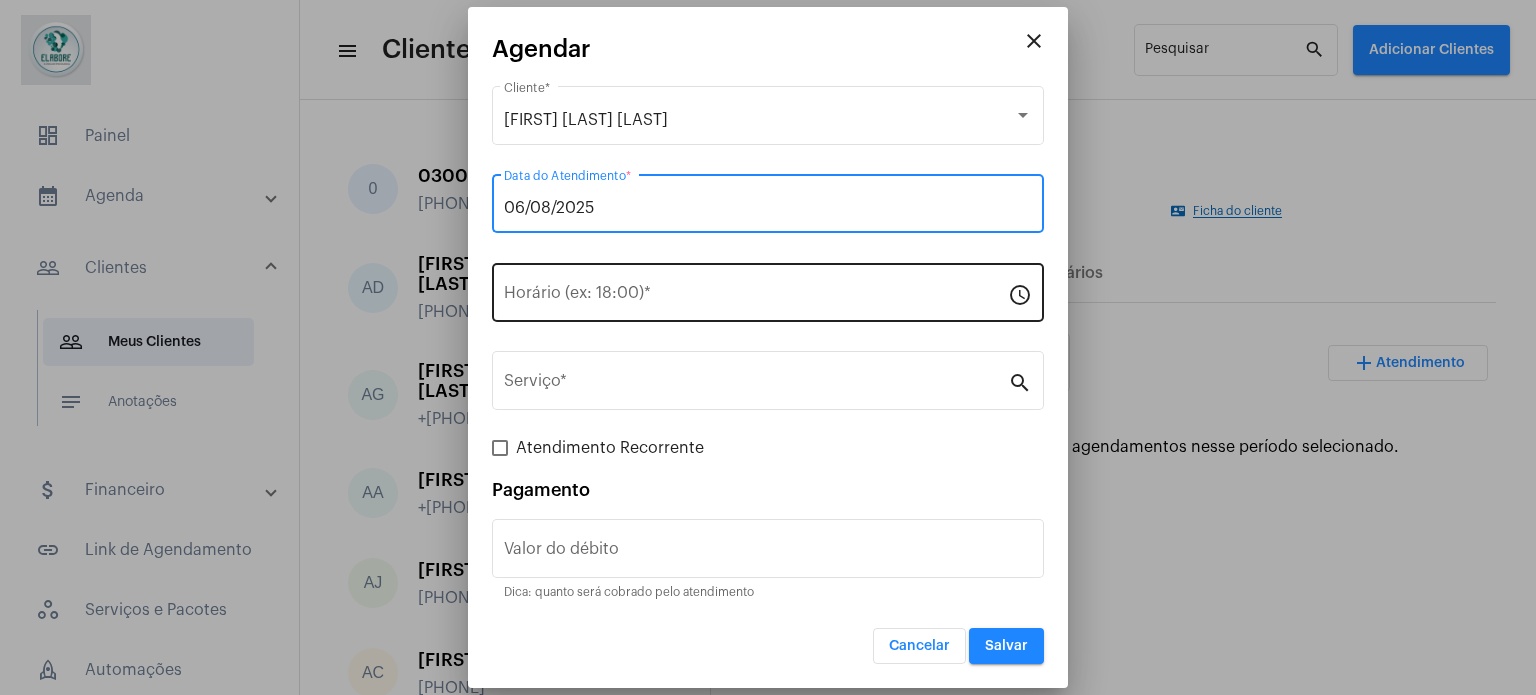click on "Horário (ex: 18:00)  *" at bounding box center [756, 297] 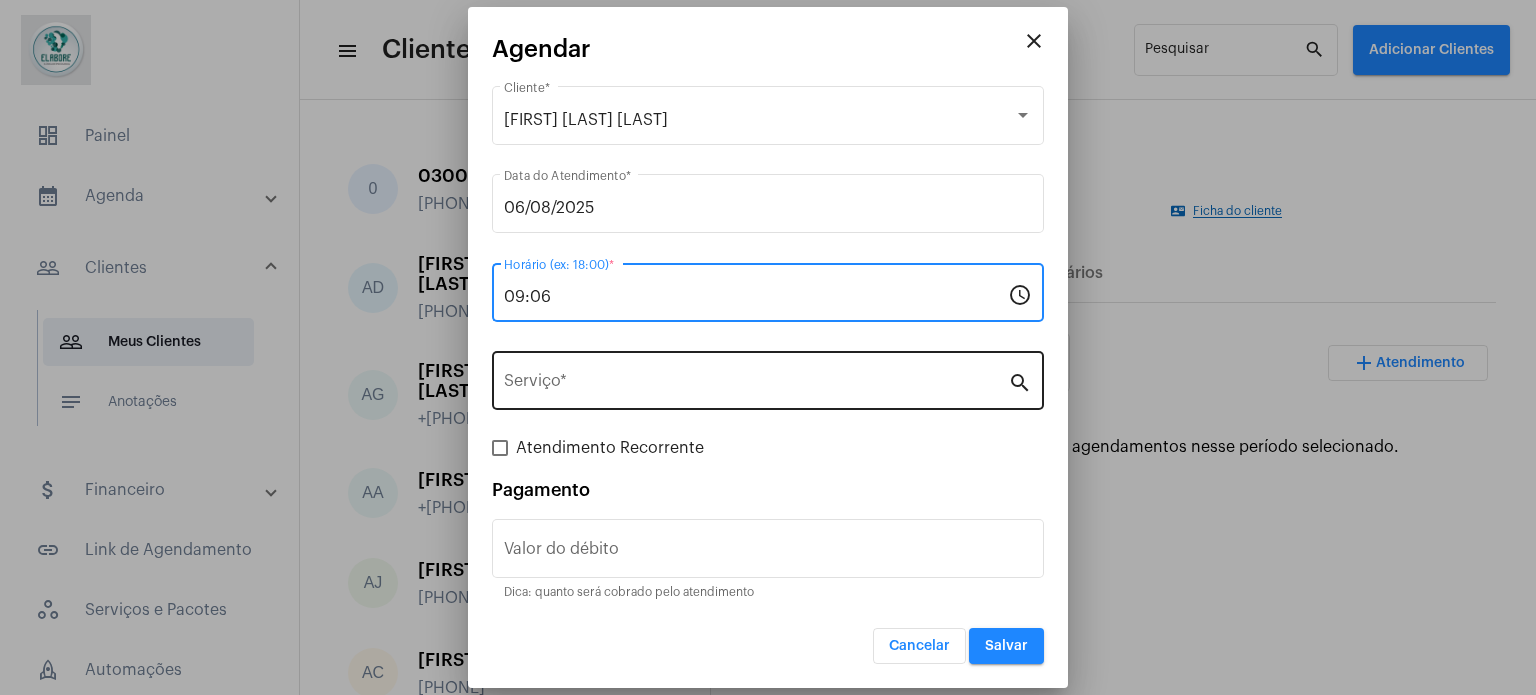 type on "09:06" 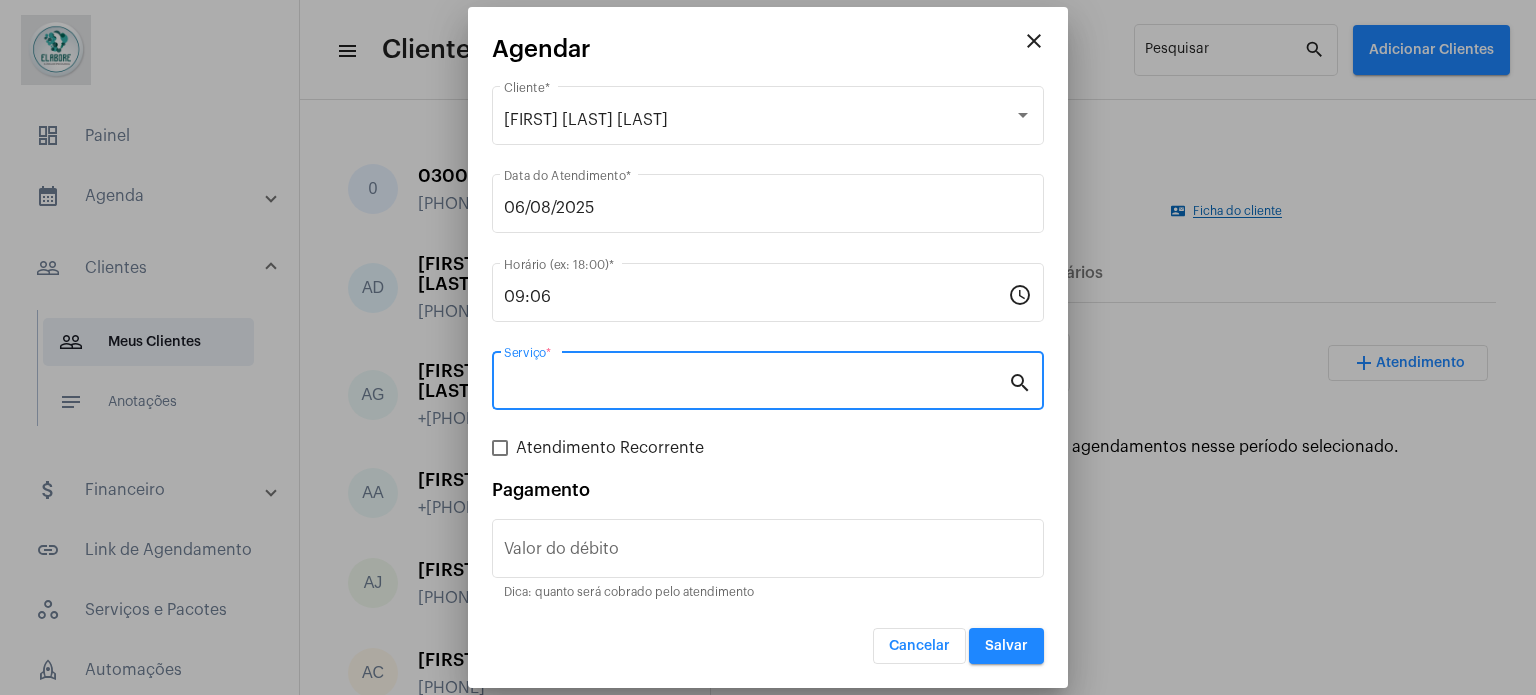 click on "Serviço  *" at bounding box center (756, 385) 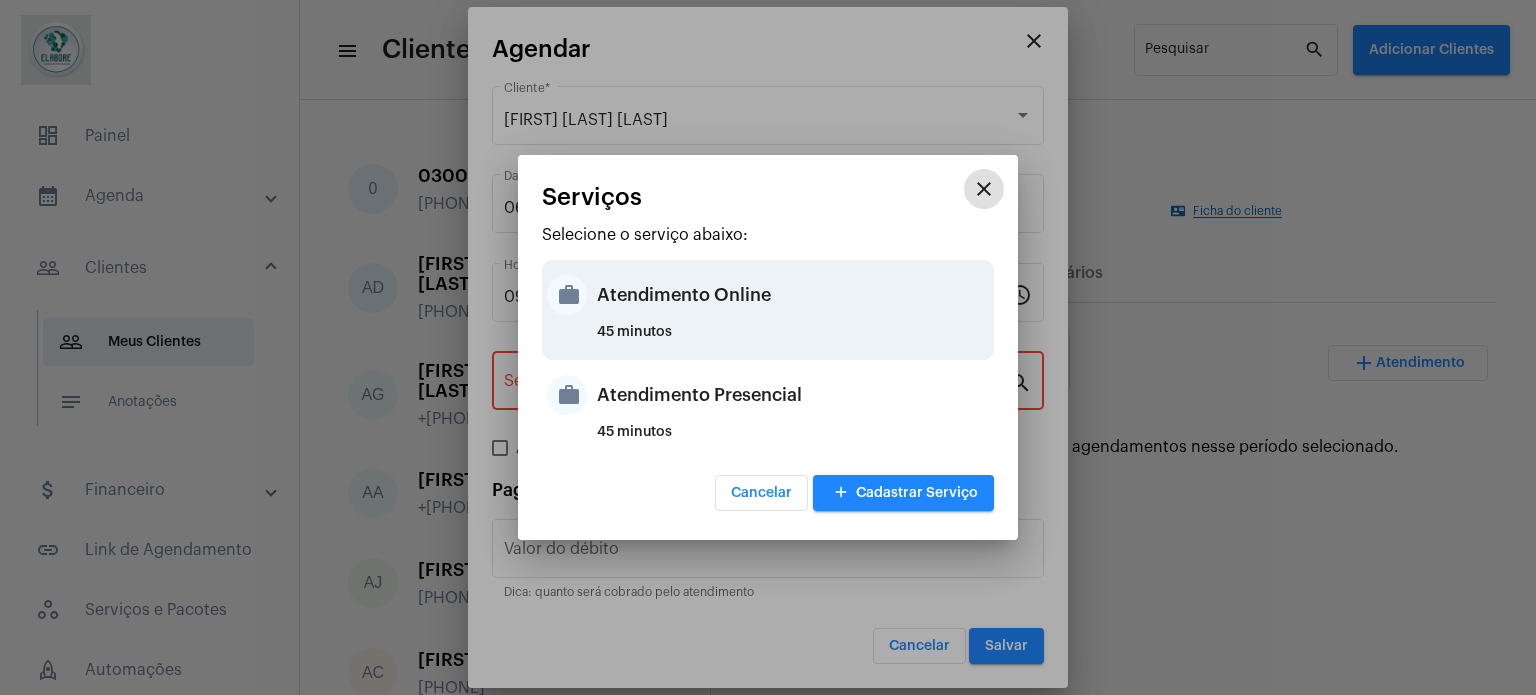 drag, startPoint x: 736, startPoint y: 313, endPoint x: 747, endPoint y: 319, distance: 12.529964 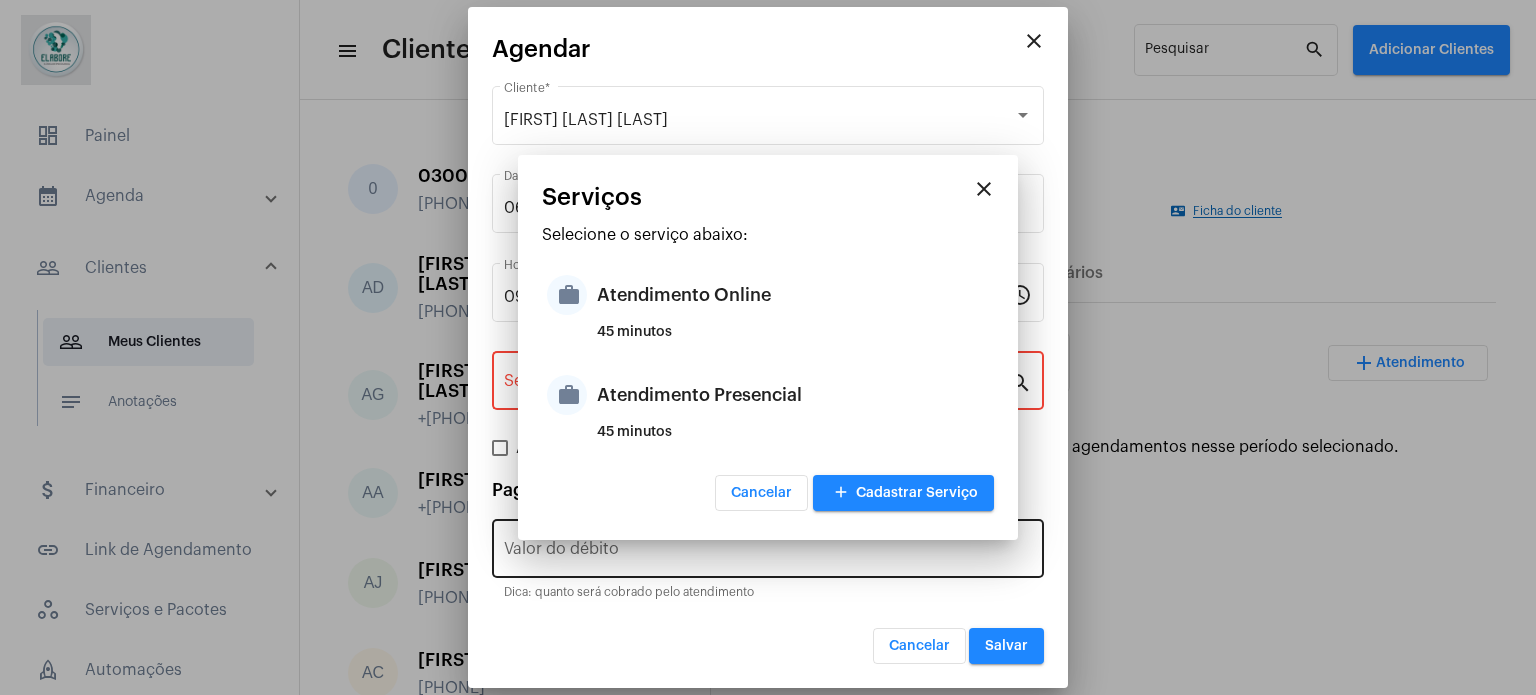 type on "Atendimento Online" 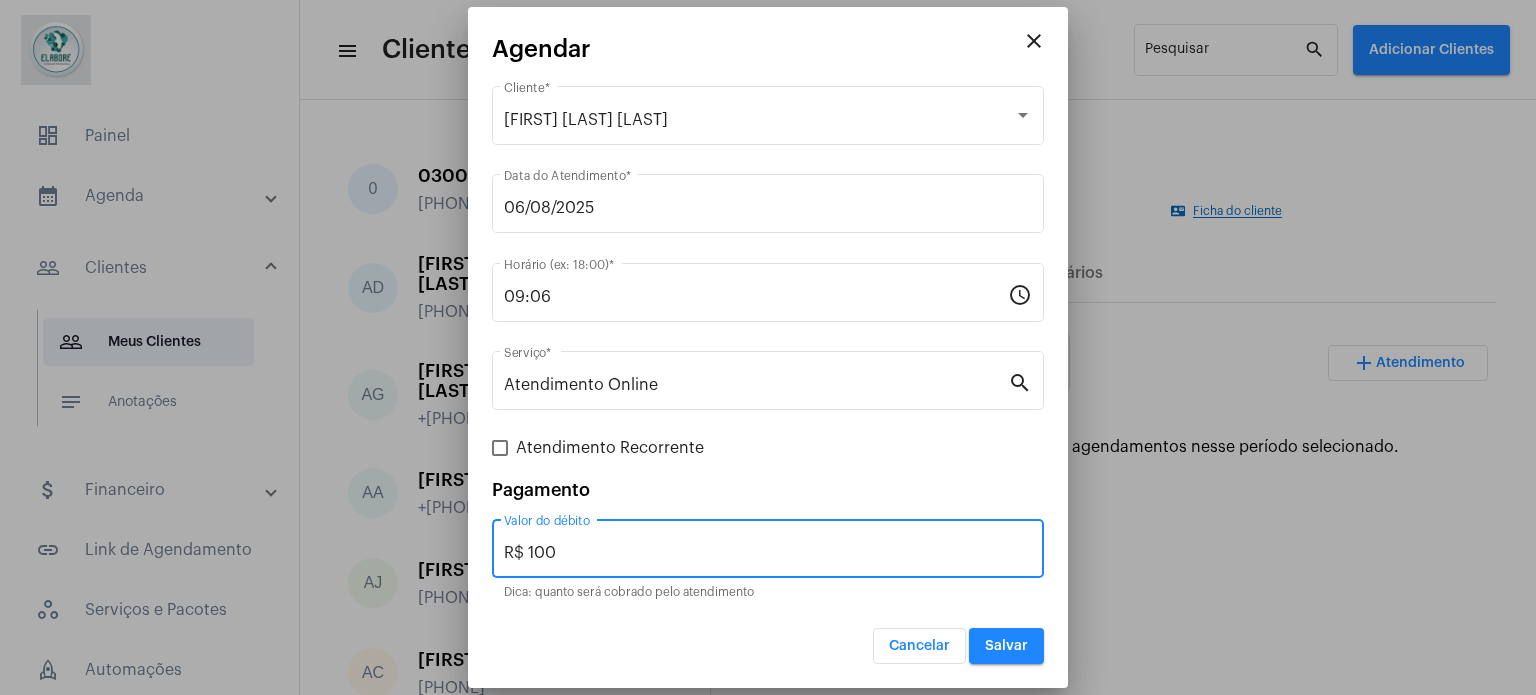 drag, startPoint x: 686, startPoint y: 557, endPoint x: 496, endPoint y: 557, distance: 190 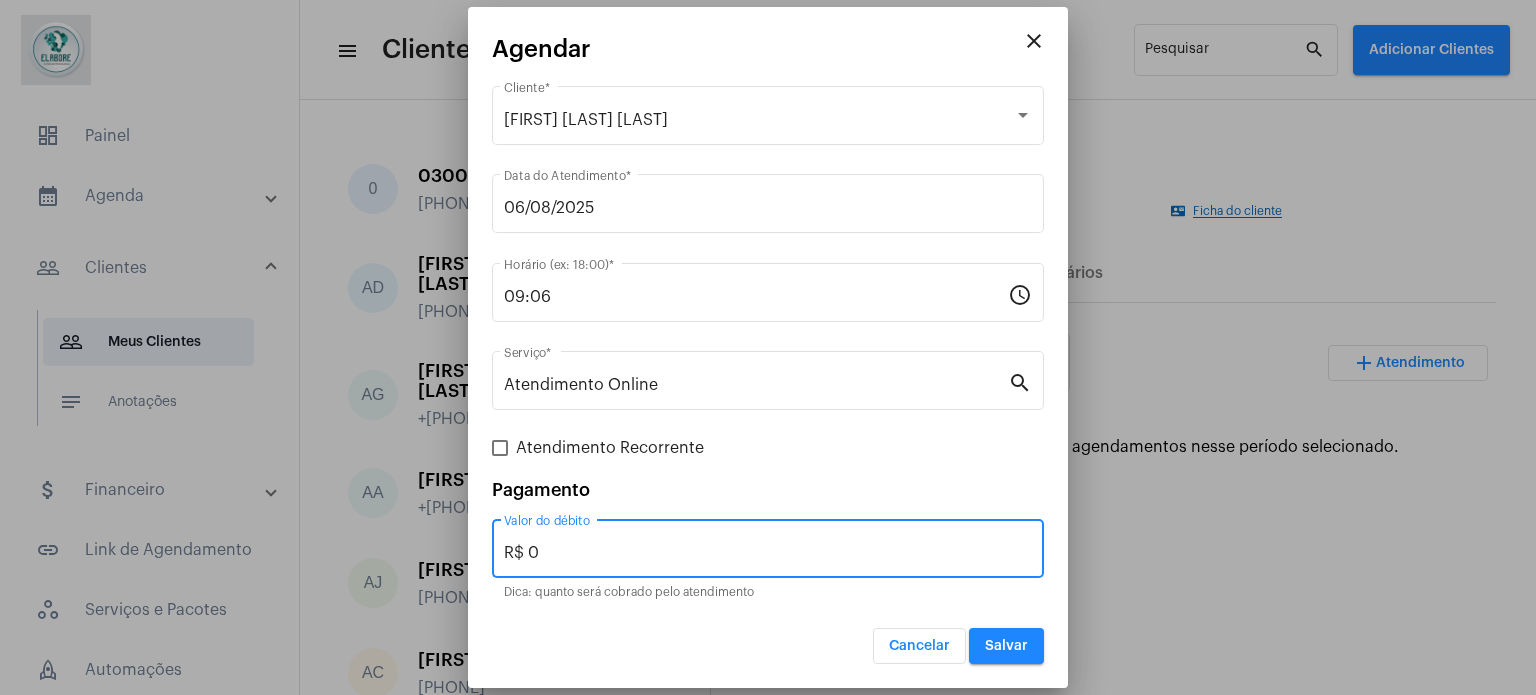 type on "R$ 0" 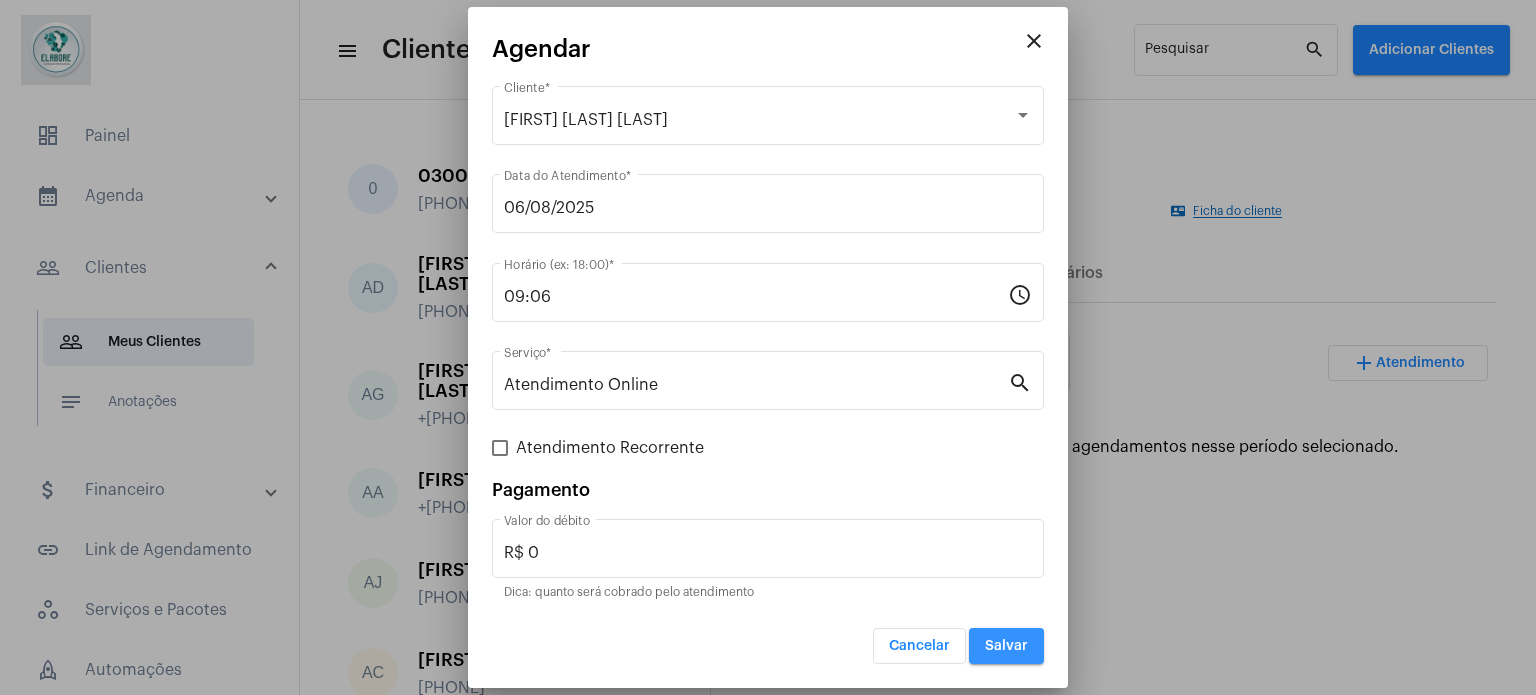 click on "Salvar" at bounding box center (1006, 646) 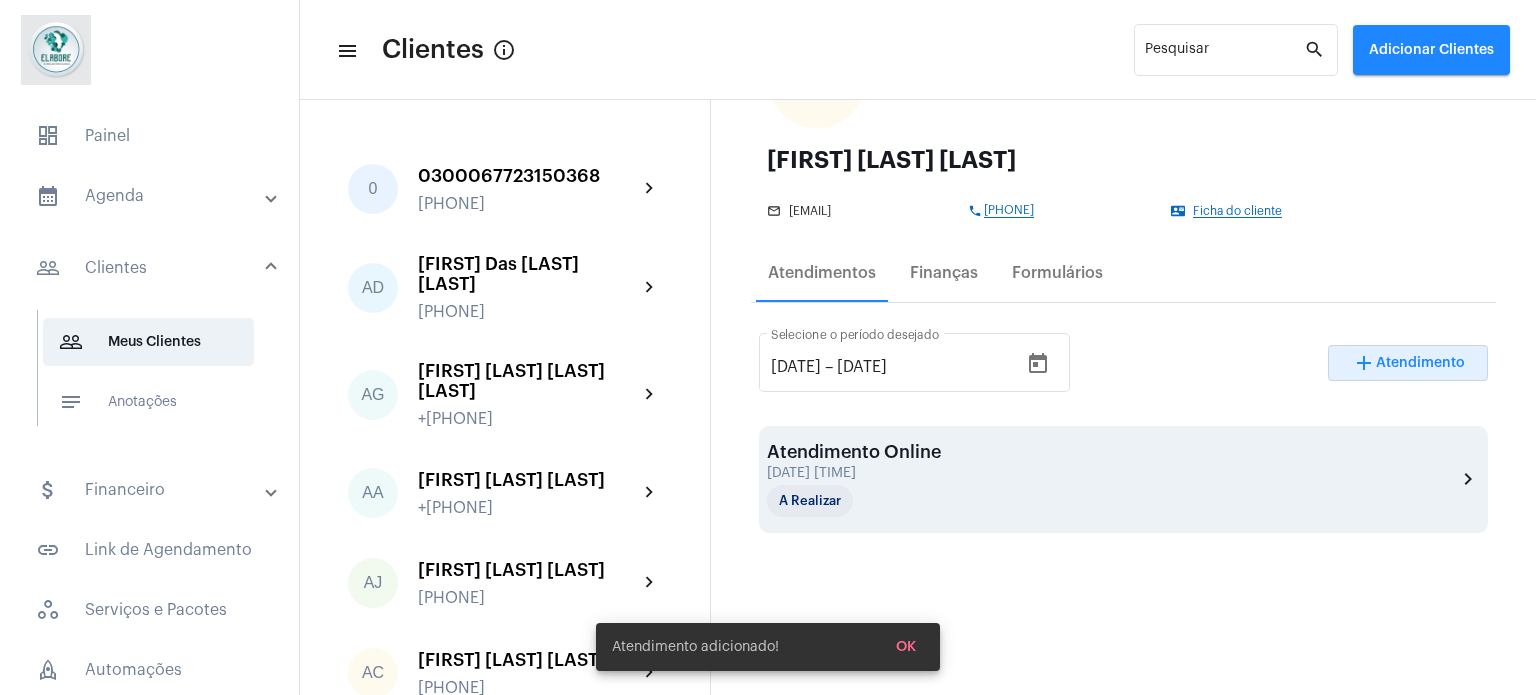 click on "Atendimento Online [DATE] de agosto às 09:06 A Realizar chevron_right" at bounding box center [1123, 479] 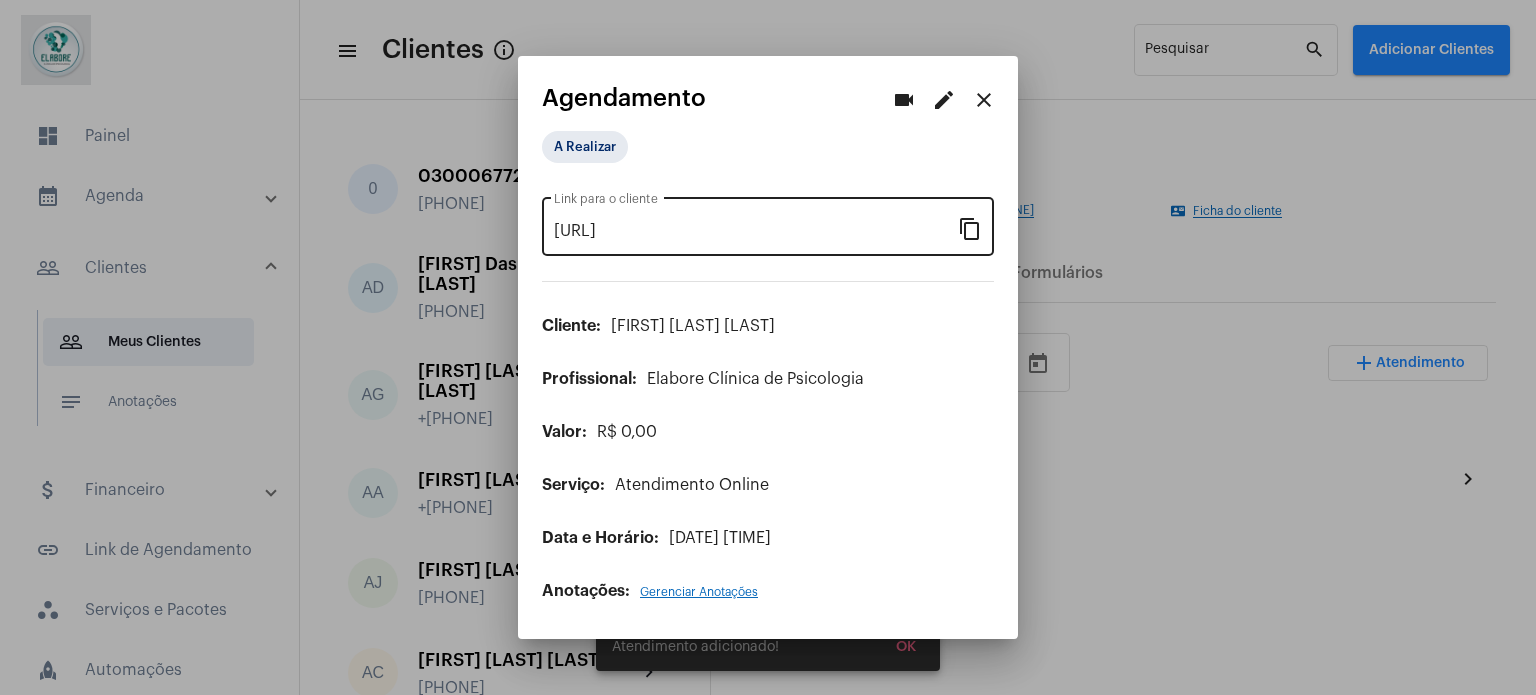 click on "content_copy" at bounding box center (970, 228) 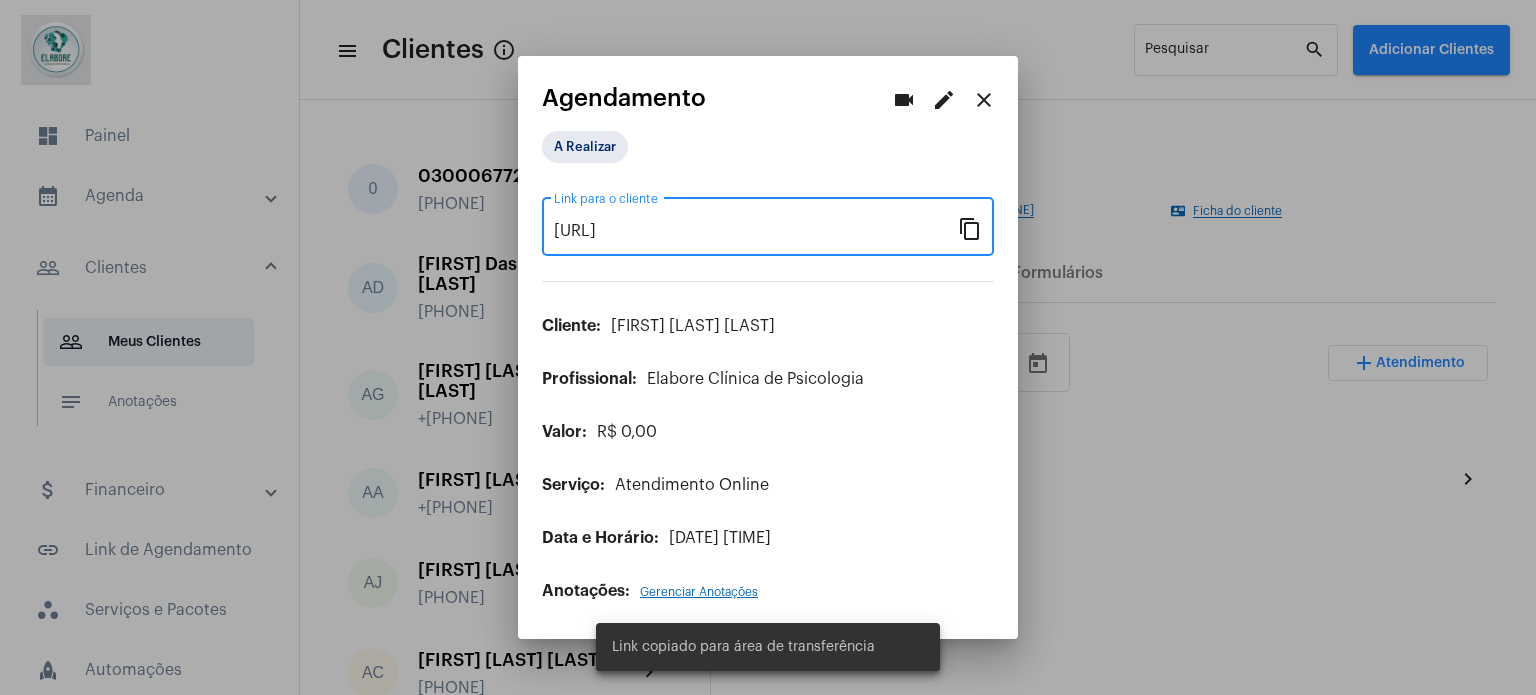 scroll, scrollTop: 0, scrollLeft: 170, axis: horizontal 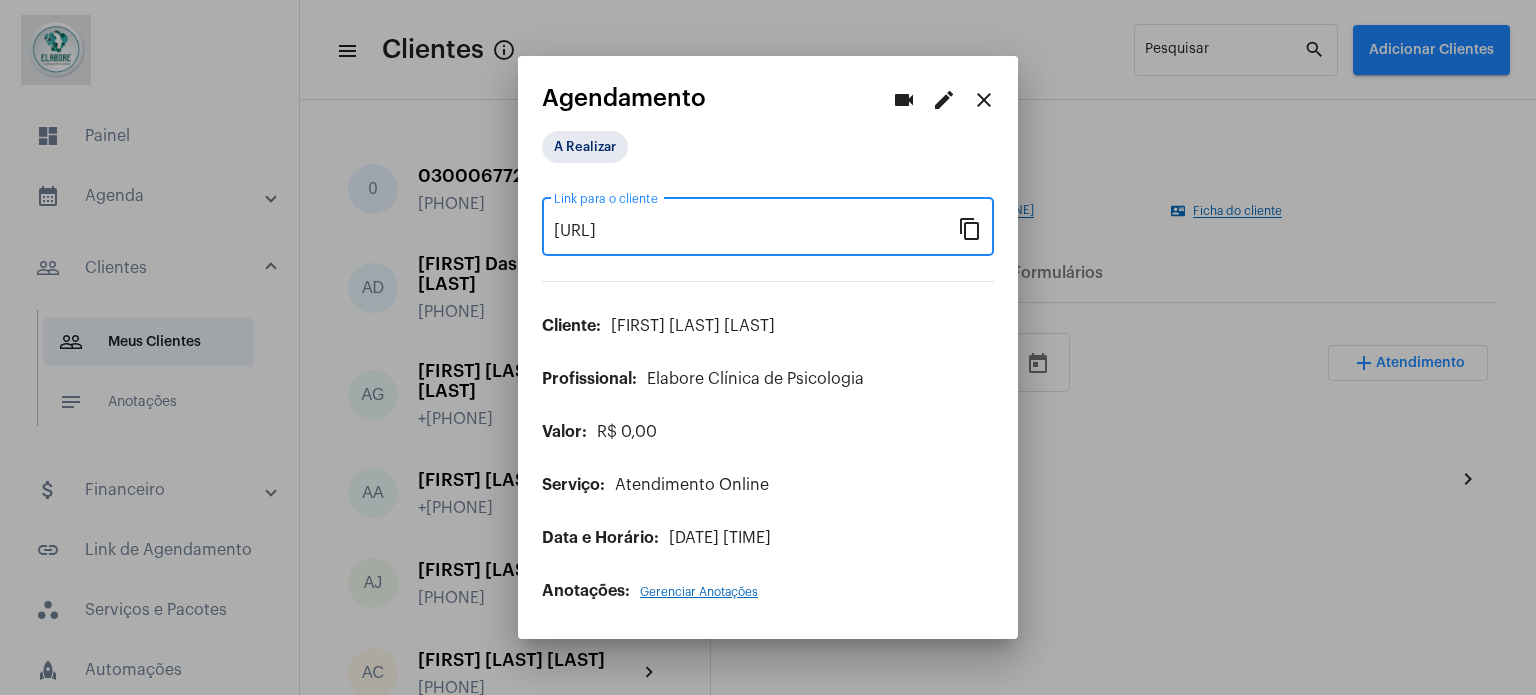 click on "close" at bounding box center (984, 100) 